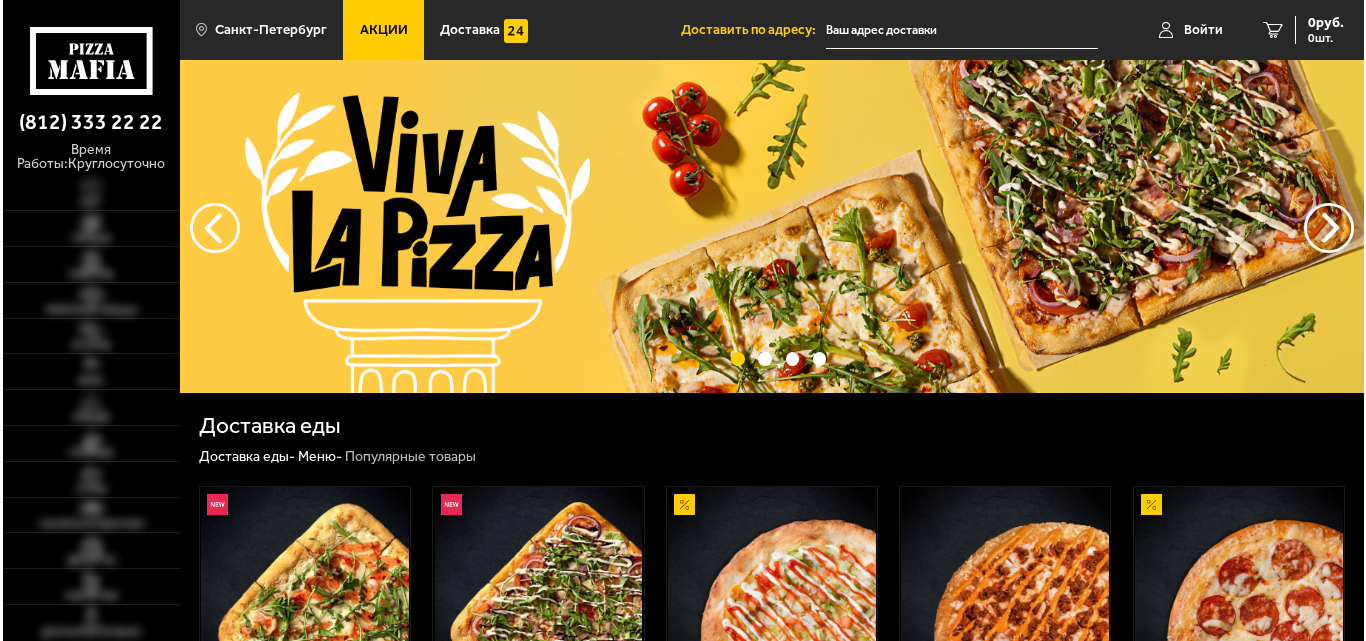 scroll, scrollTop: 0, scrollLeft: 0, axis: both 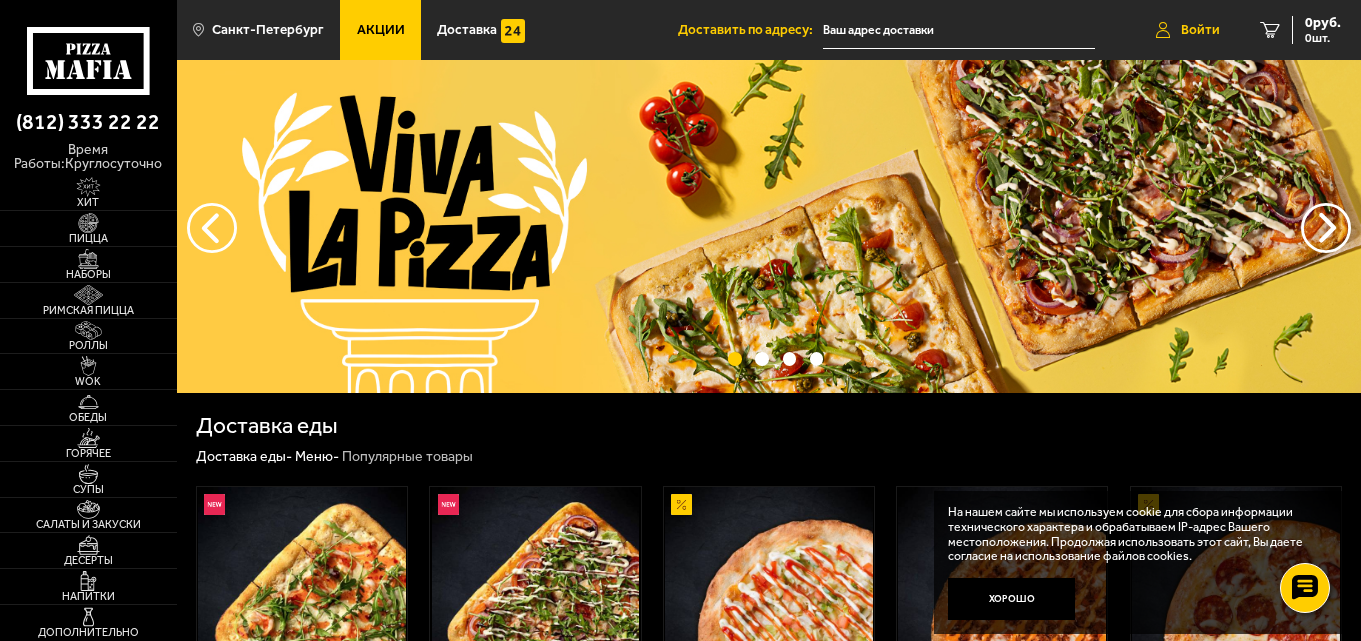 click on "Войти" at bounding box center (1188, 30) 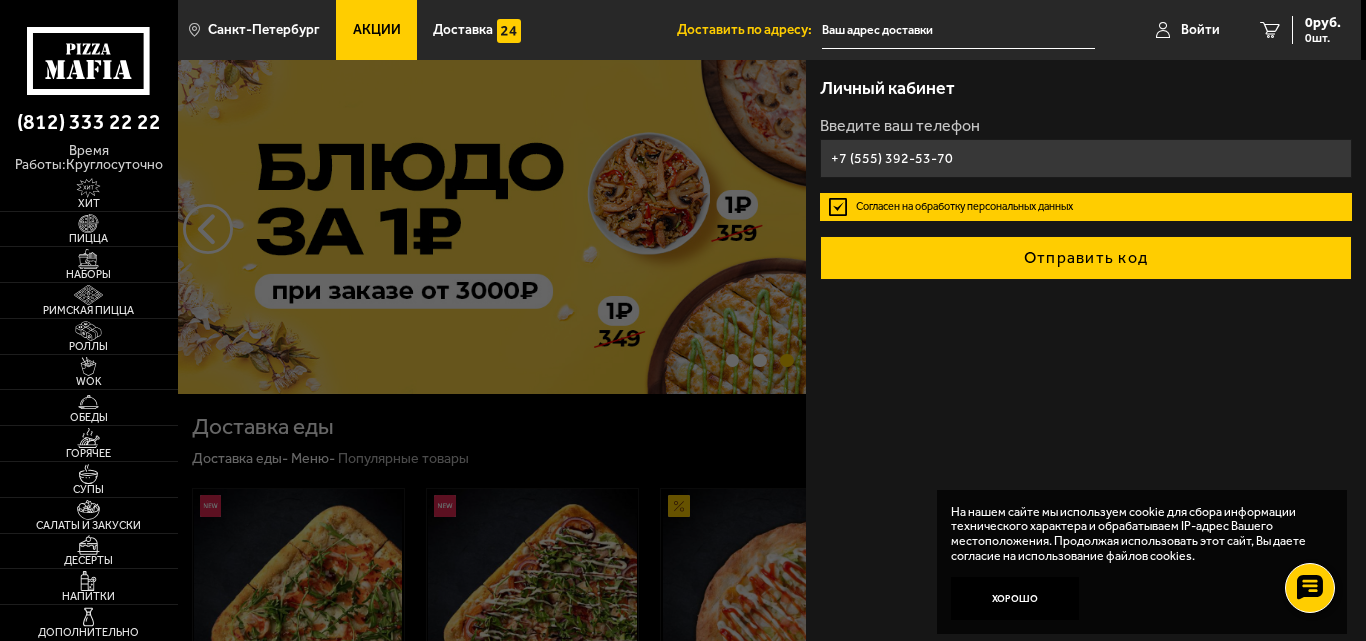 type on "+7 (555) 392-53-70" 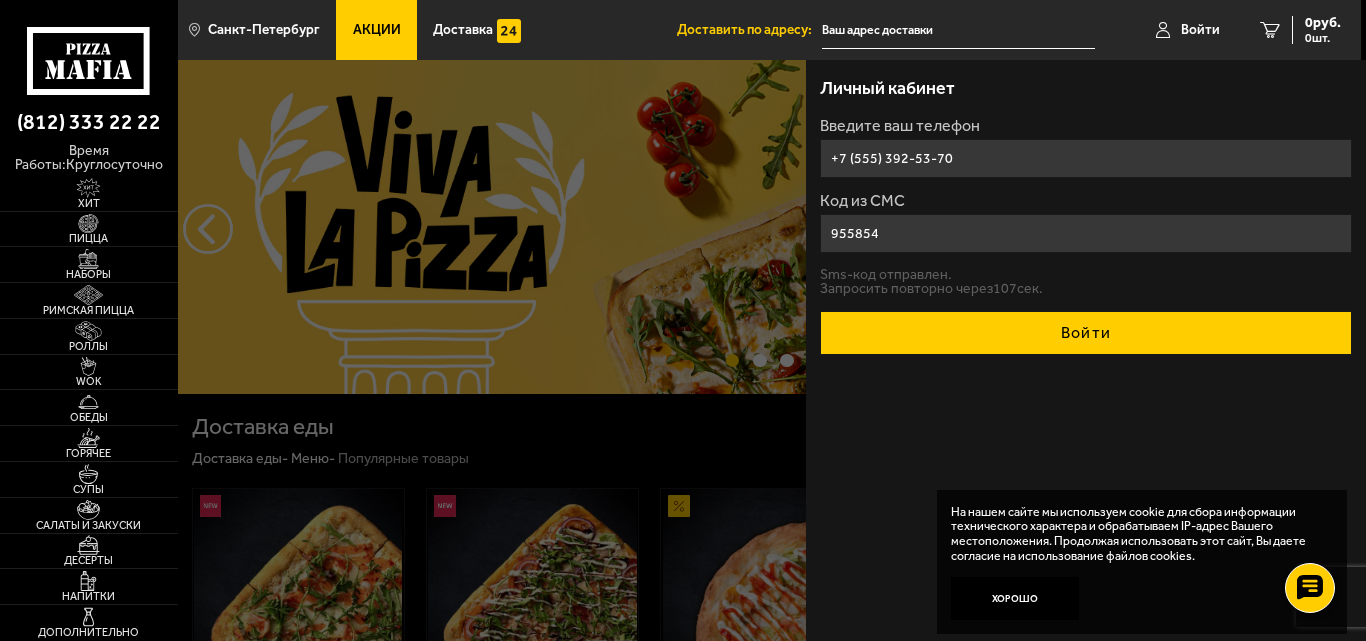 type on "955854" 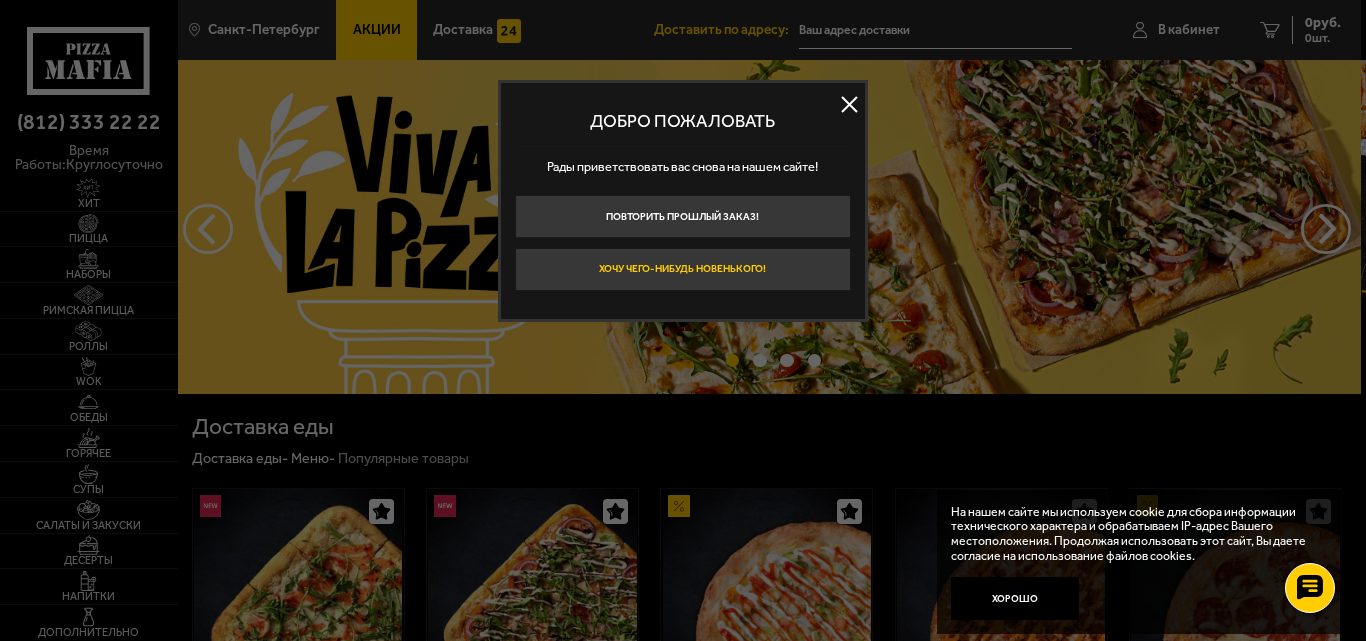 click on "Хочу чего-нибудь новенького!" at bounding box center [683, 269] 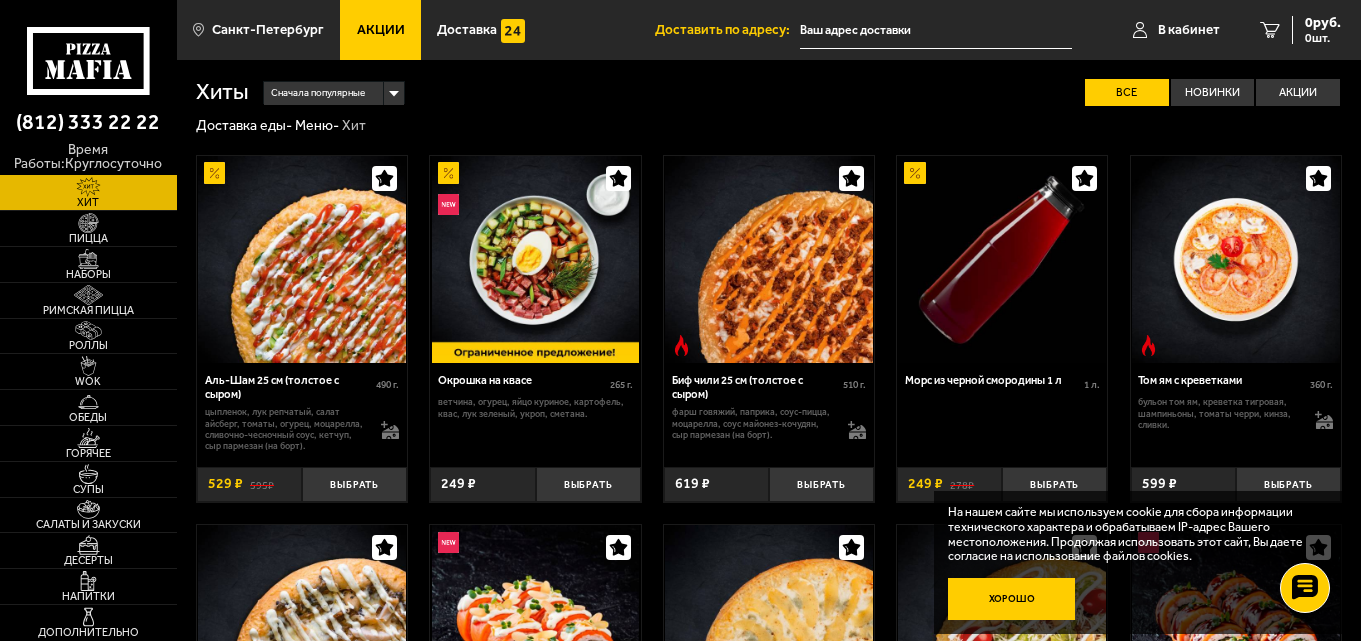 click on "Хорошо" at bounding box center (1012, 599) 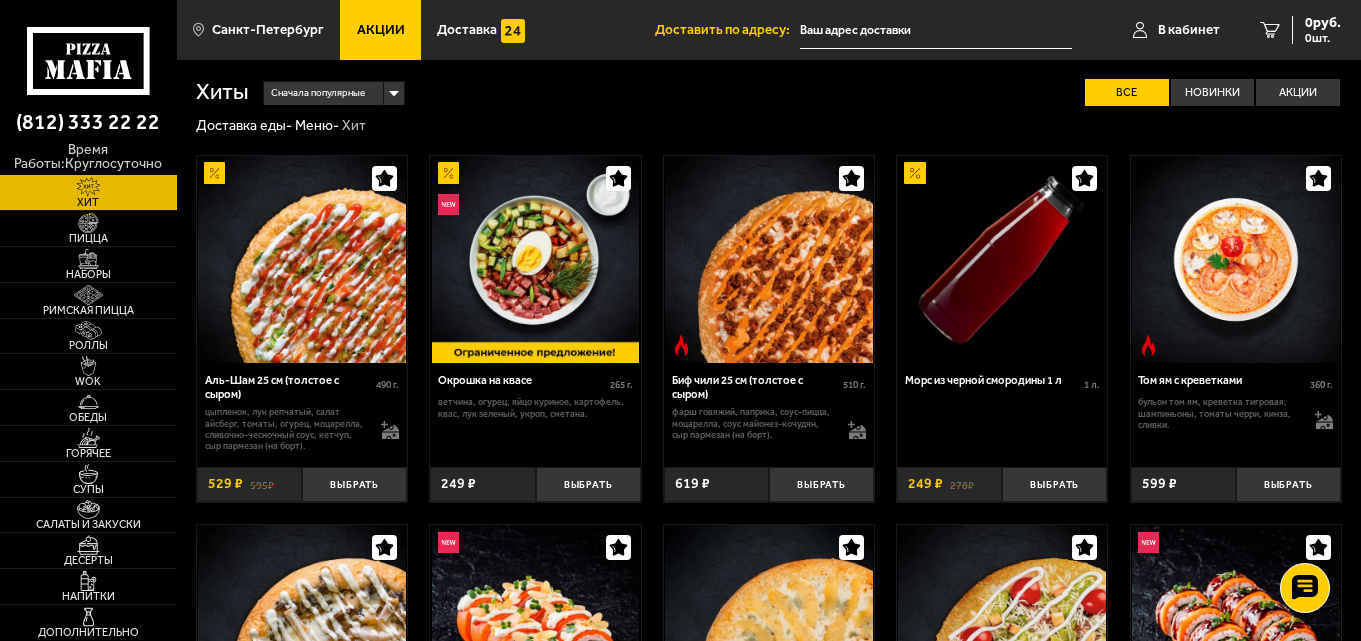 click at bounding box center (936, 30) 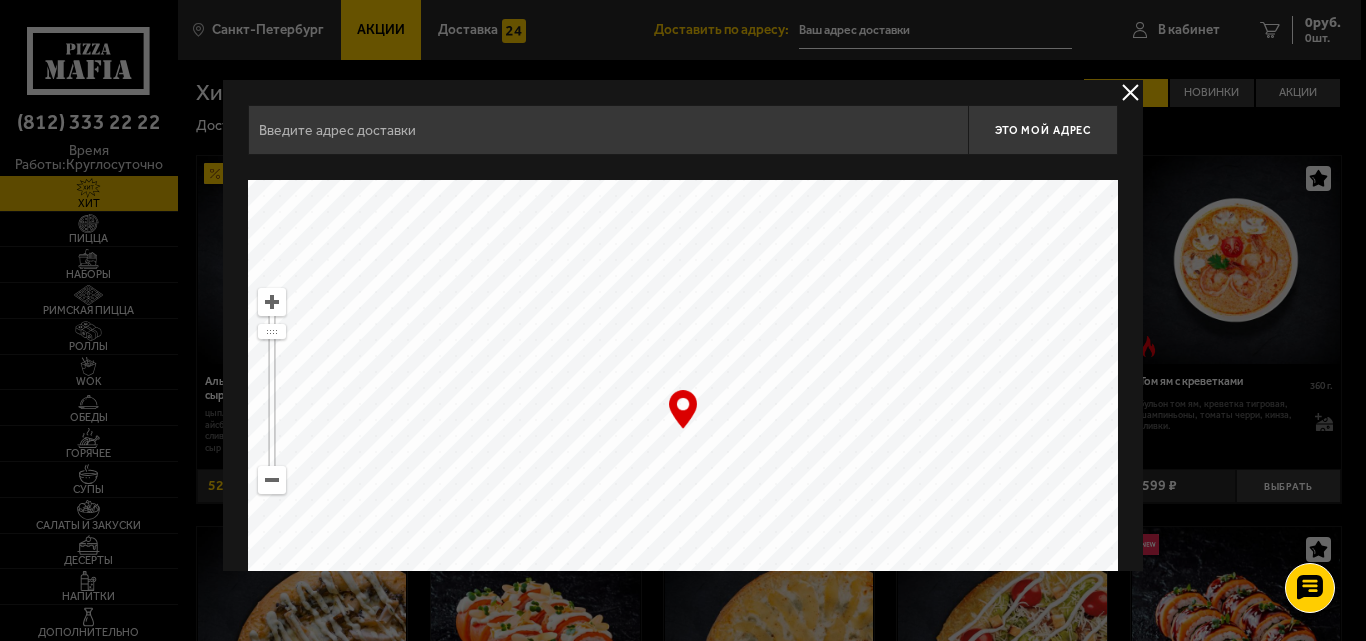 click at bounding box center [608, 130] 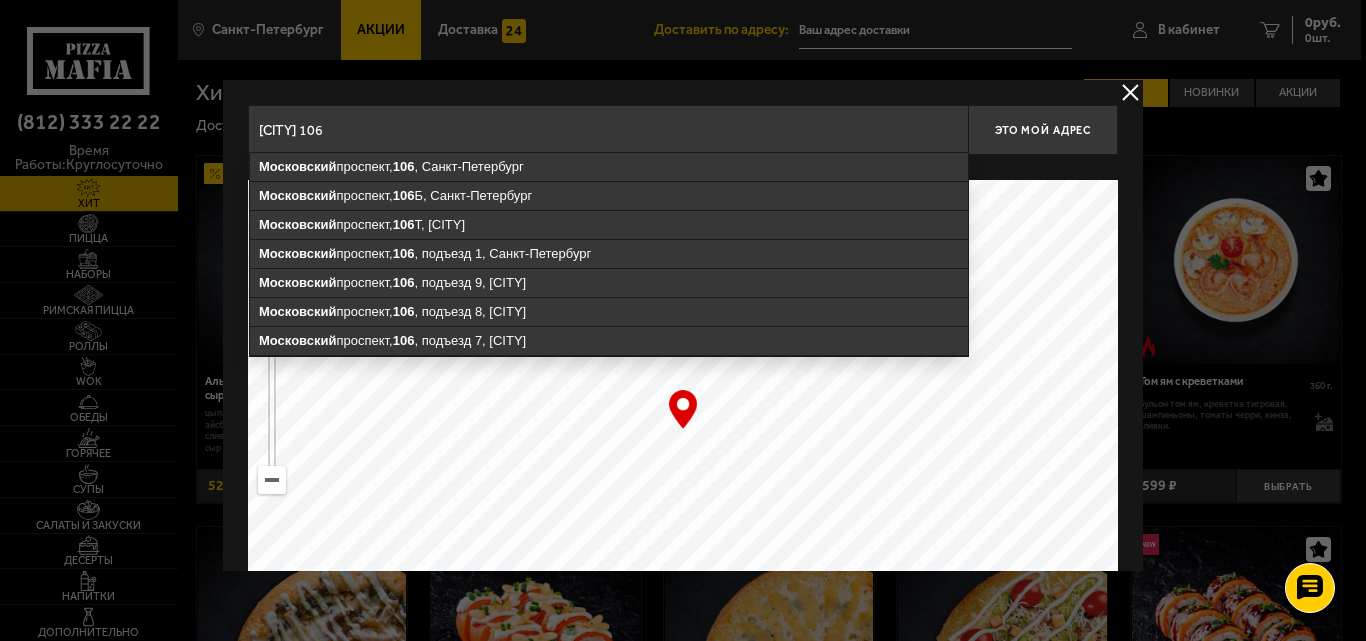type on "[CITY] 106" 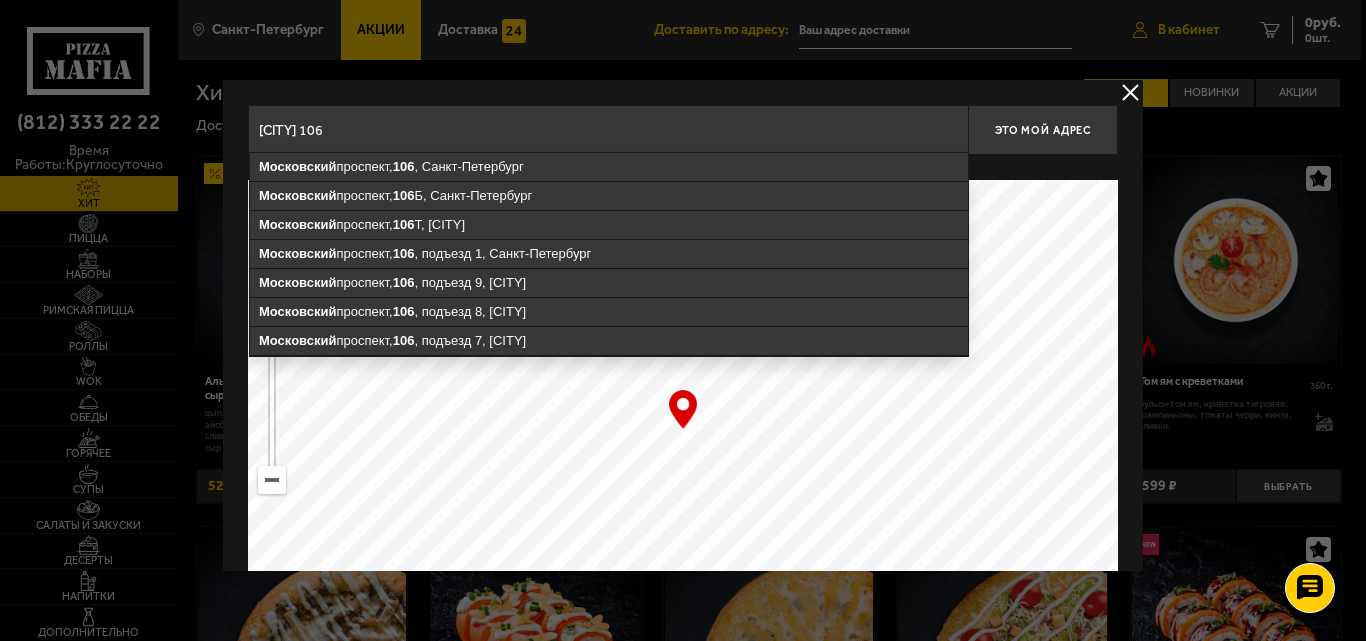 click at bounding box center [683, 320] 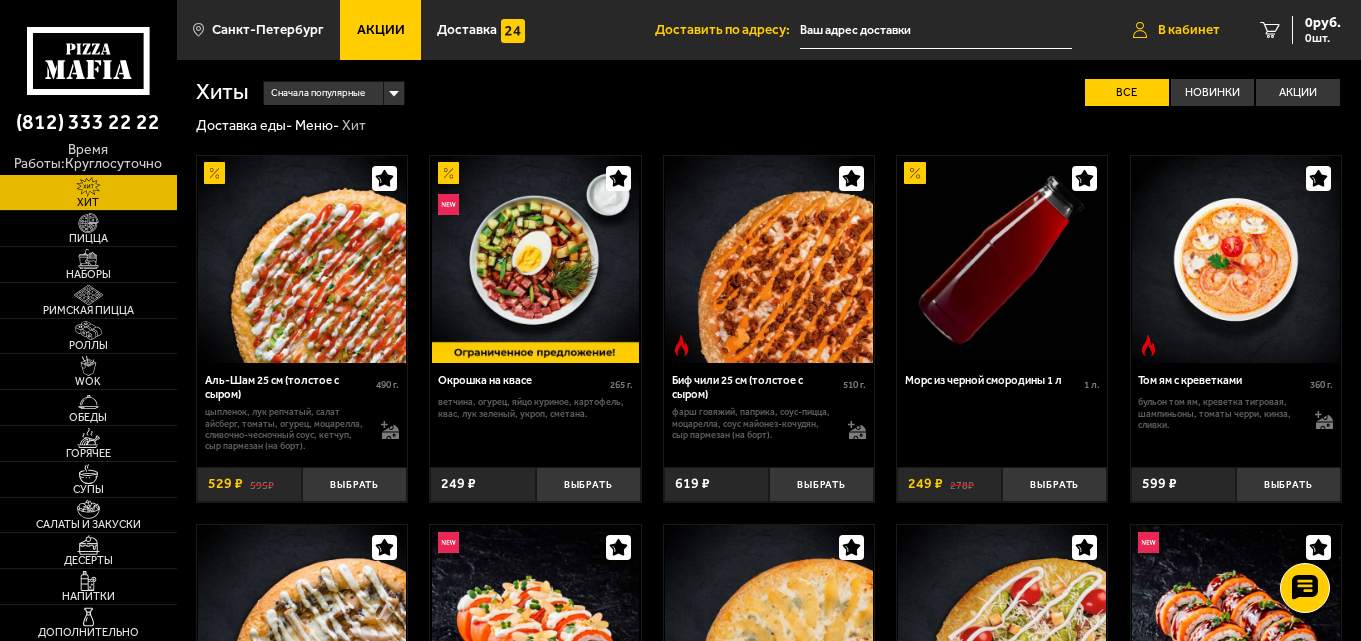 click on "В кабинет" at bounding box center [1189, 30] 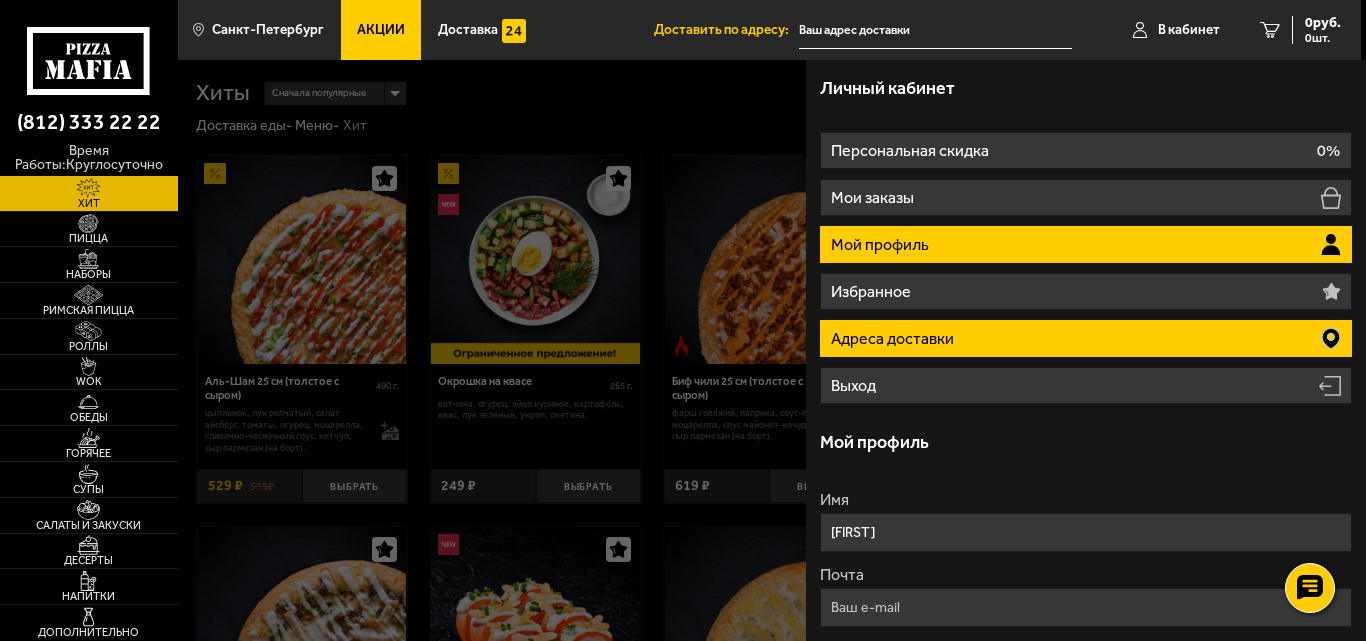 click on "Адреса доставки" at bounding box center (1086, 338) 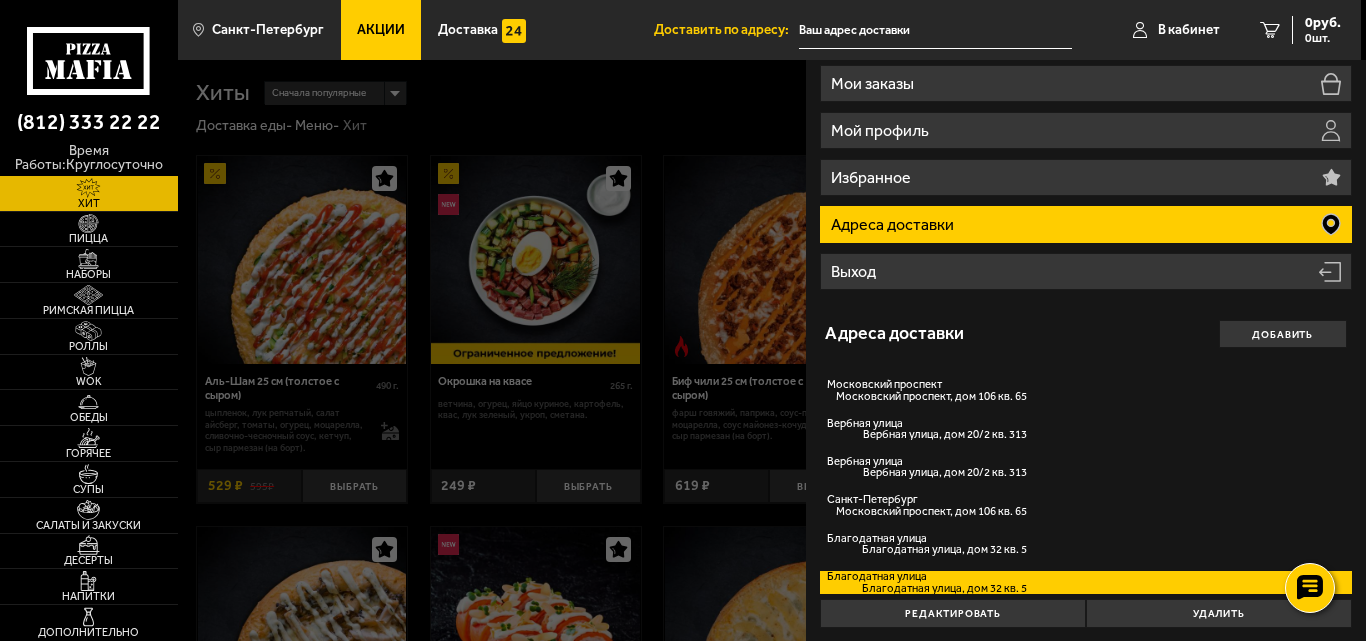 scroll, scrollTop: 121, scrollLeft: 0, axis: vertical 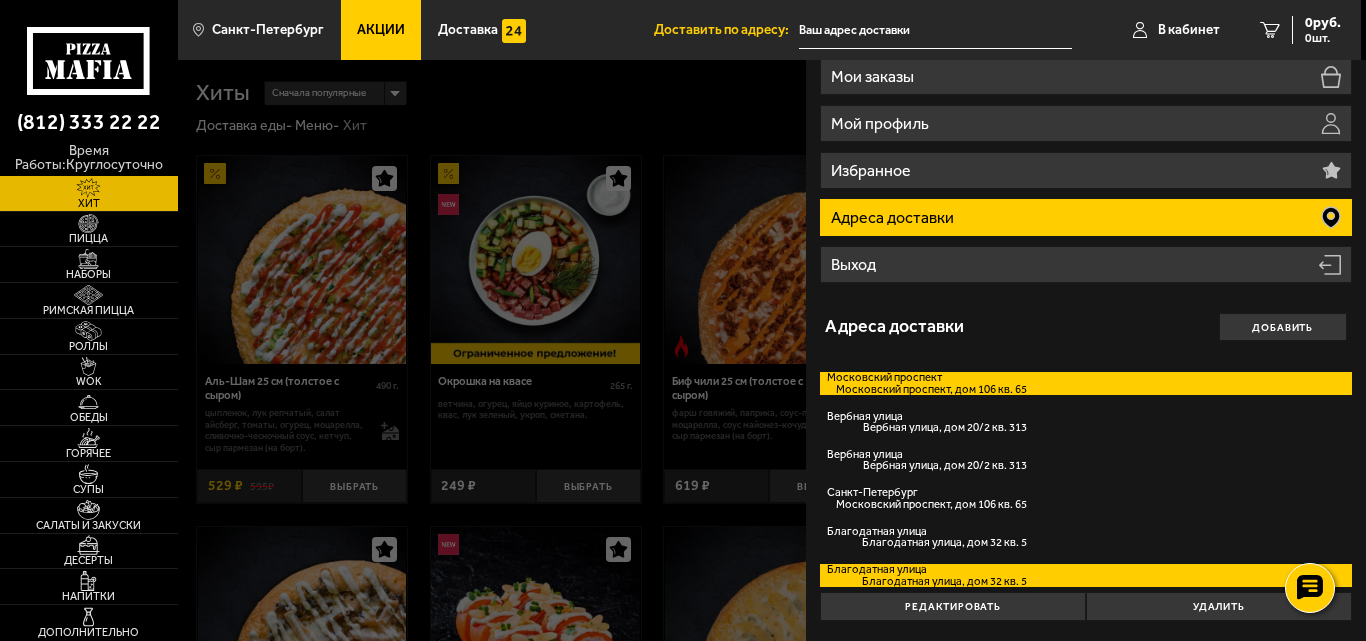 click on "Московский проспект   Московский проспект, дом 106 кв. 65" at bounding box center [1086, 383] 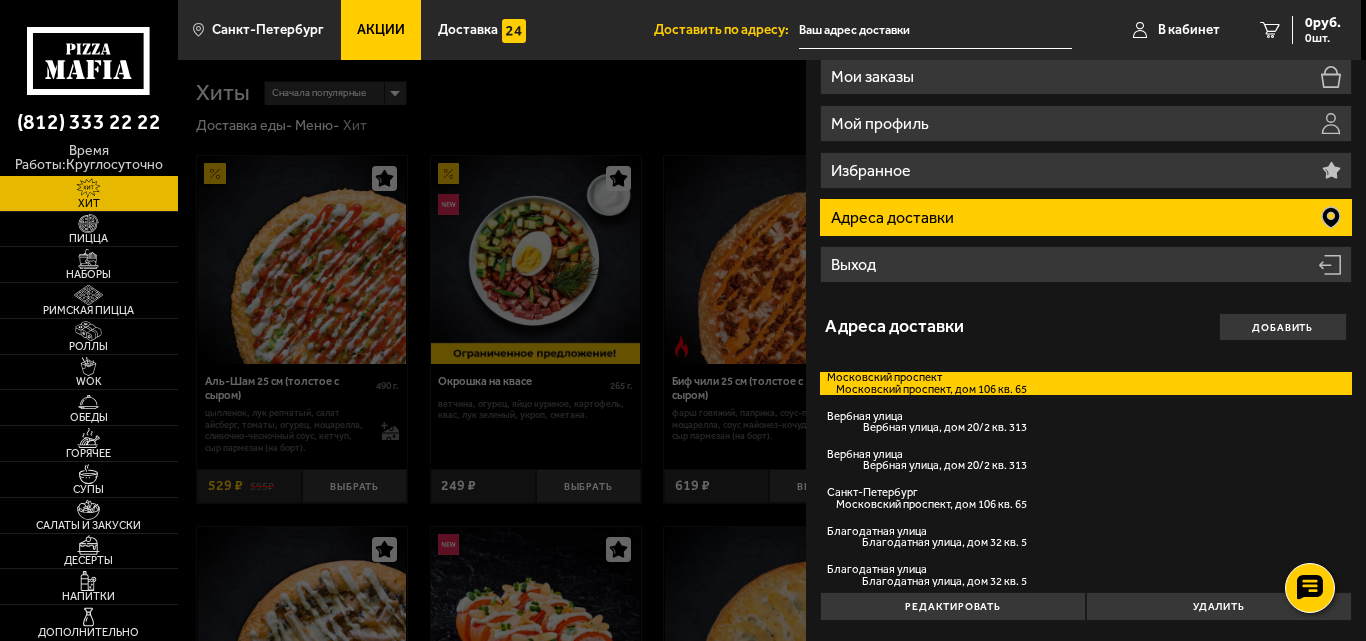 type on "Московский проспект, 106" 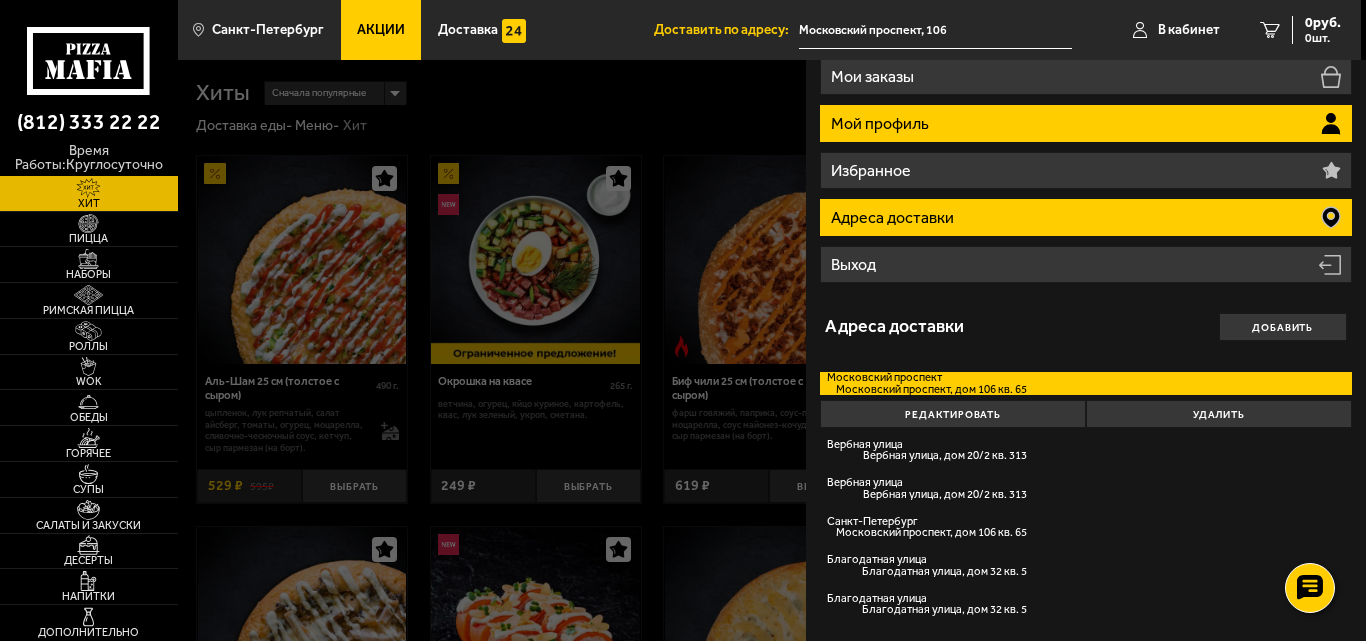 click on "Мой профиль" at bounding box center [1086, 123] 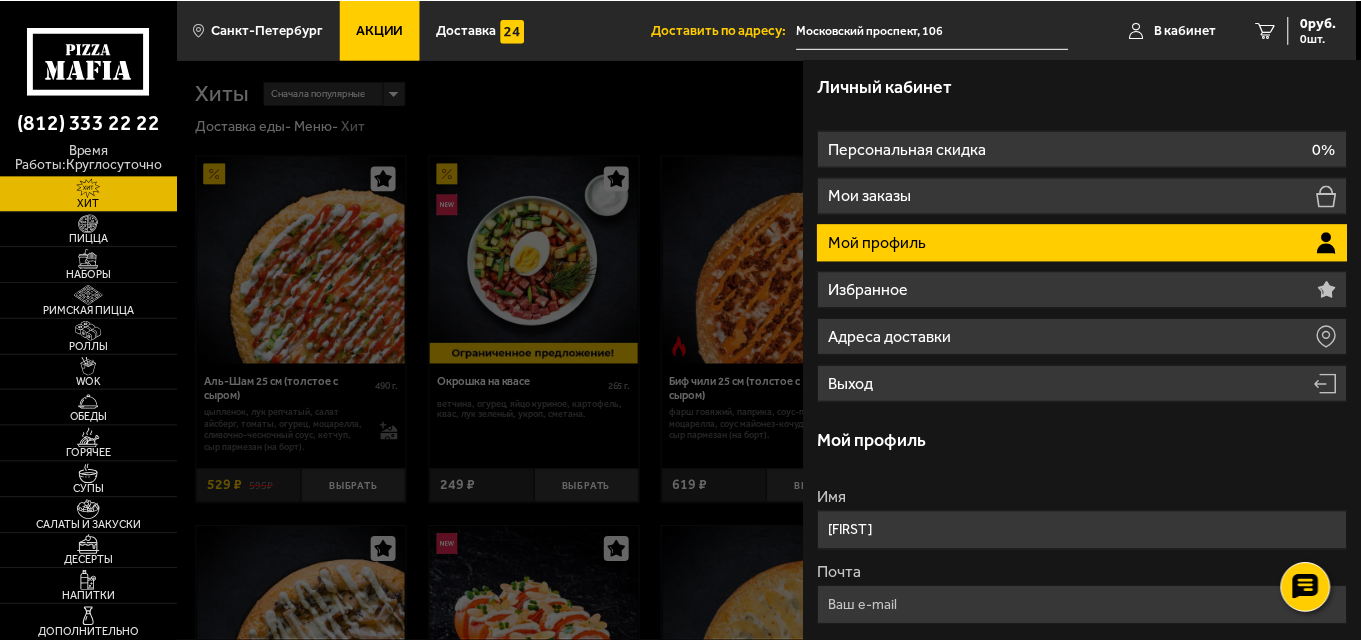 scroll, scrollTop: 0, scrollLeft: 0, axis: both 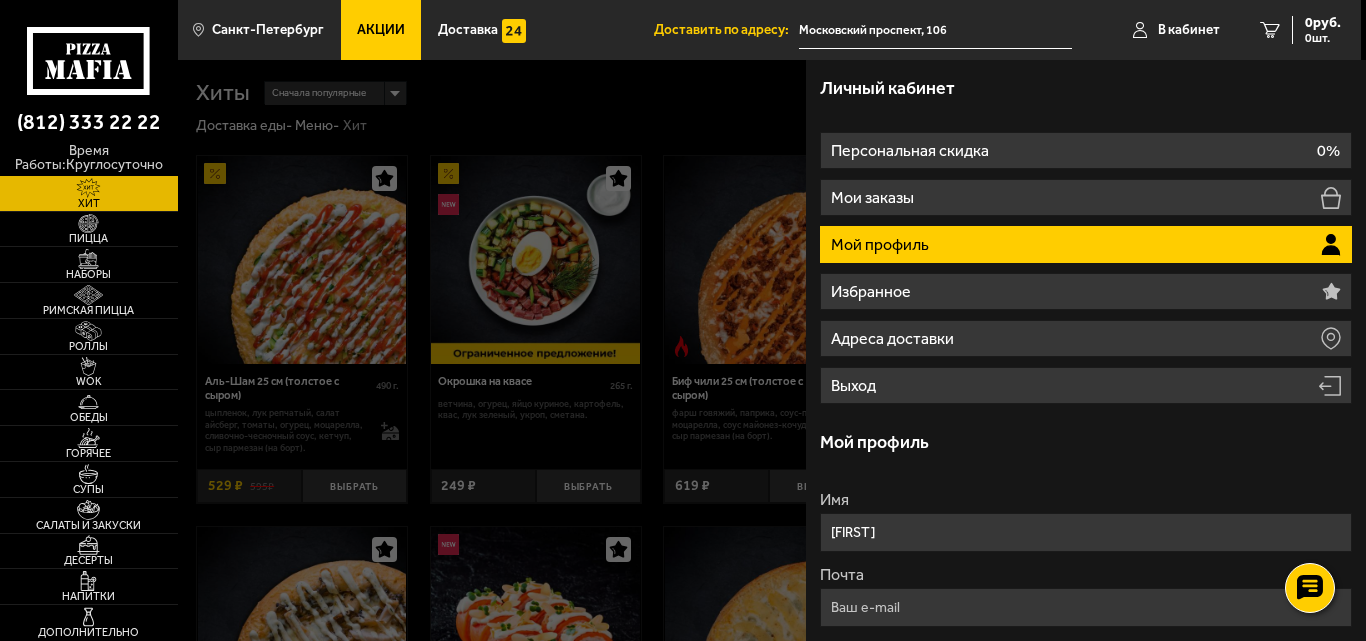 click at bounding box center (861, 380) 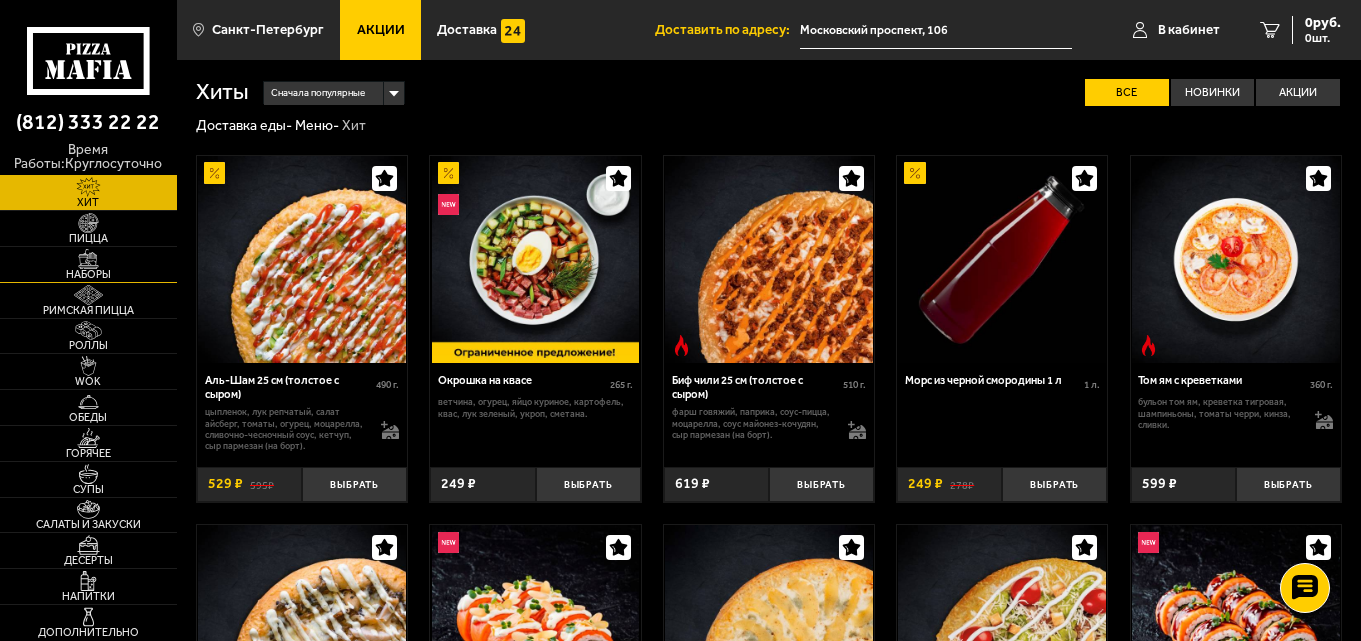click at bounding box center (88, 259) 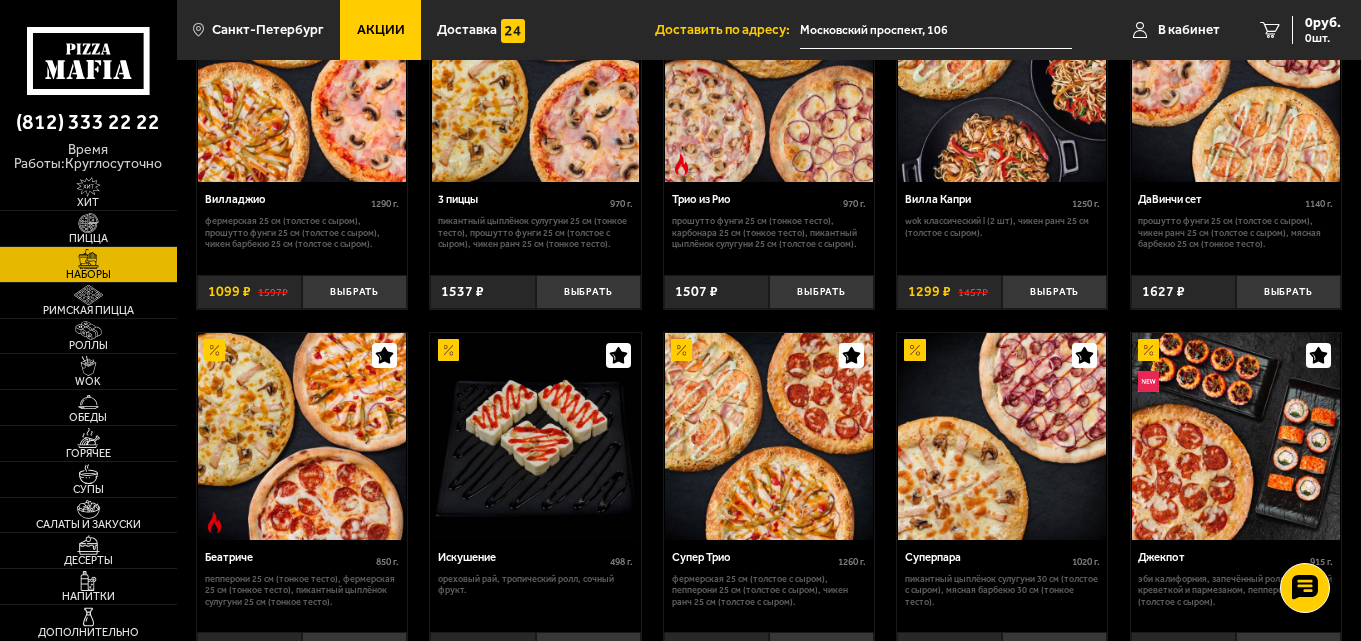 scroll, scrollTop: 700, scrollLeft: 0, axis: vertical 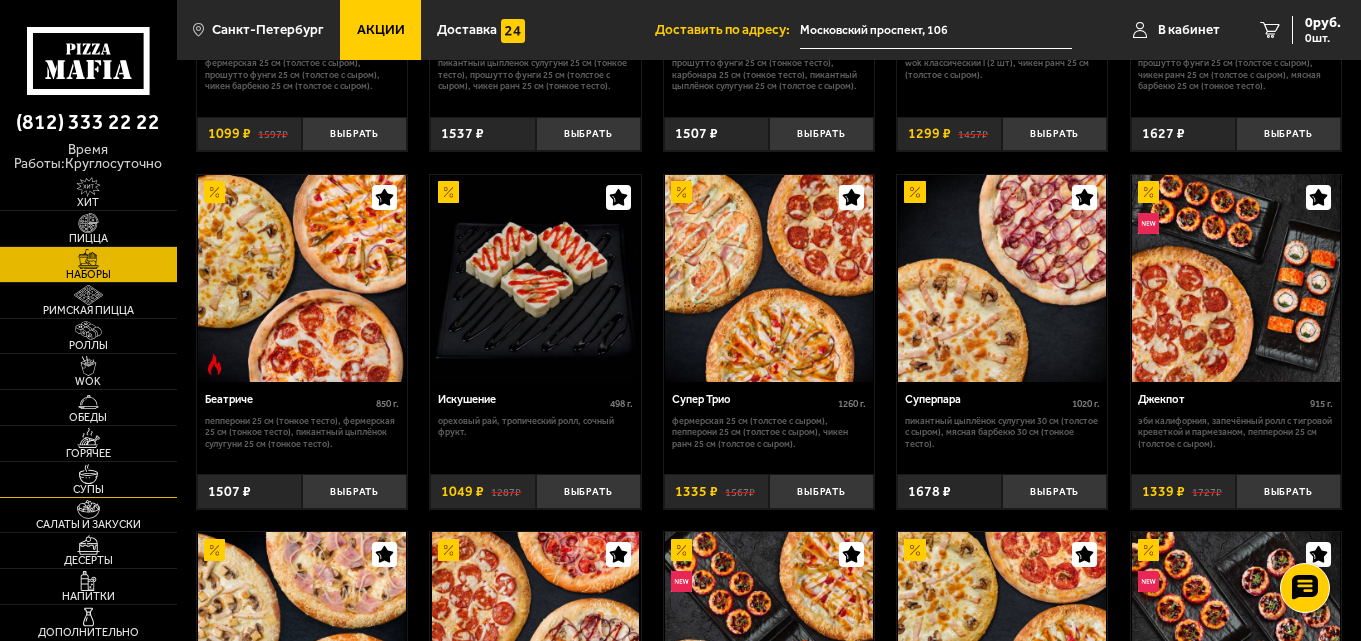 click on "Супы" at bounding box center (88, 489) 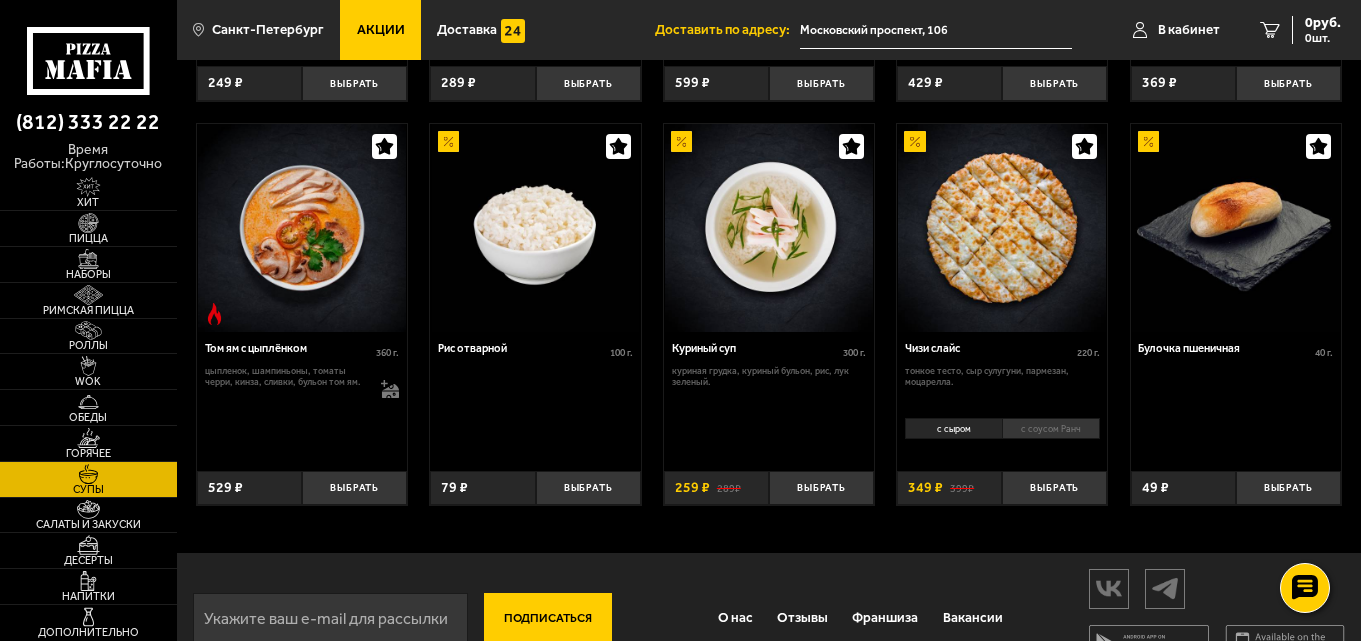 scroll, scrollTop: 599, scrollLeft: 0, axis: vertical 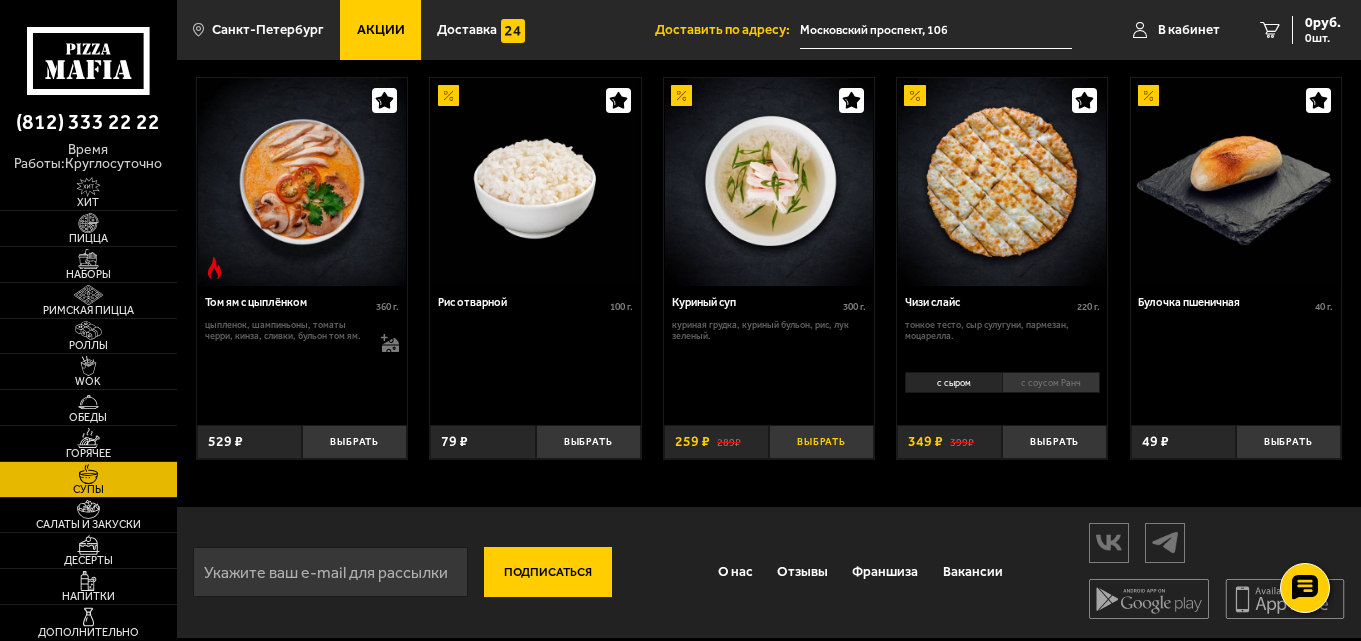 click on "Выбрать" at bounding box center (821, 442) 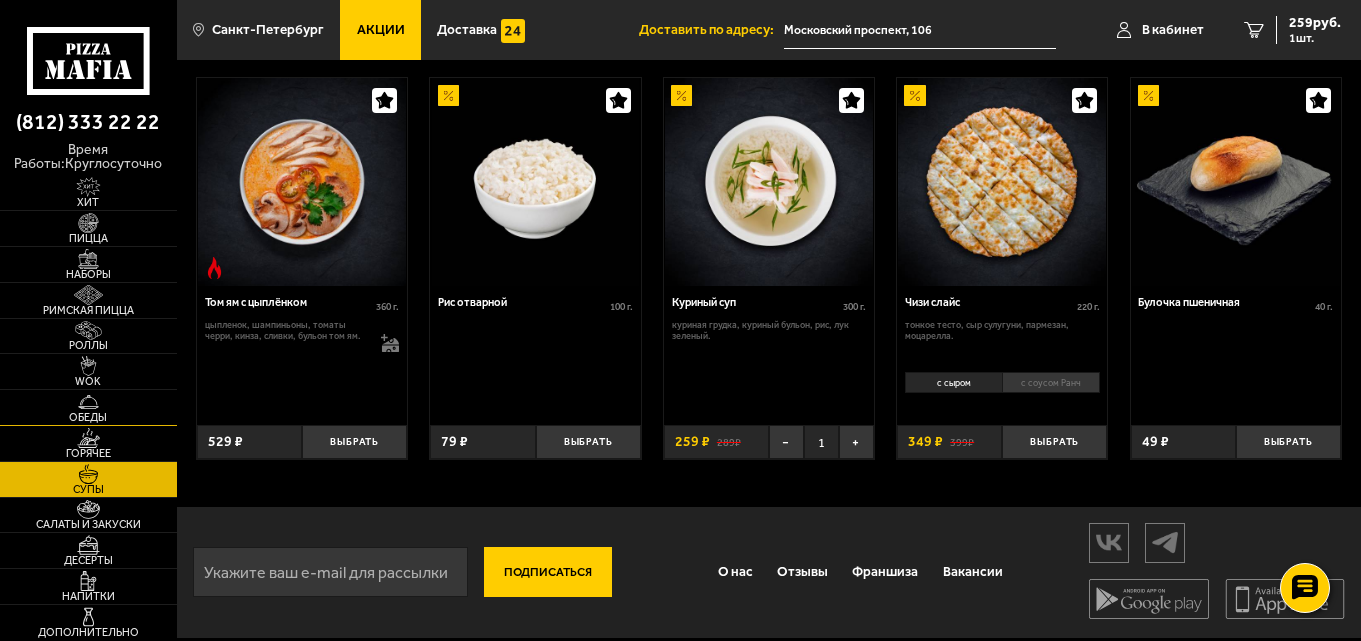 click at bounding box center [88, 402] 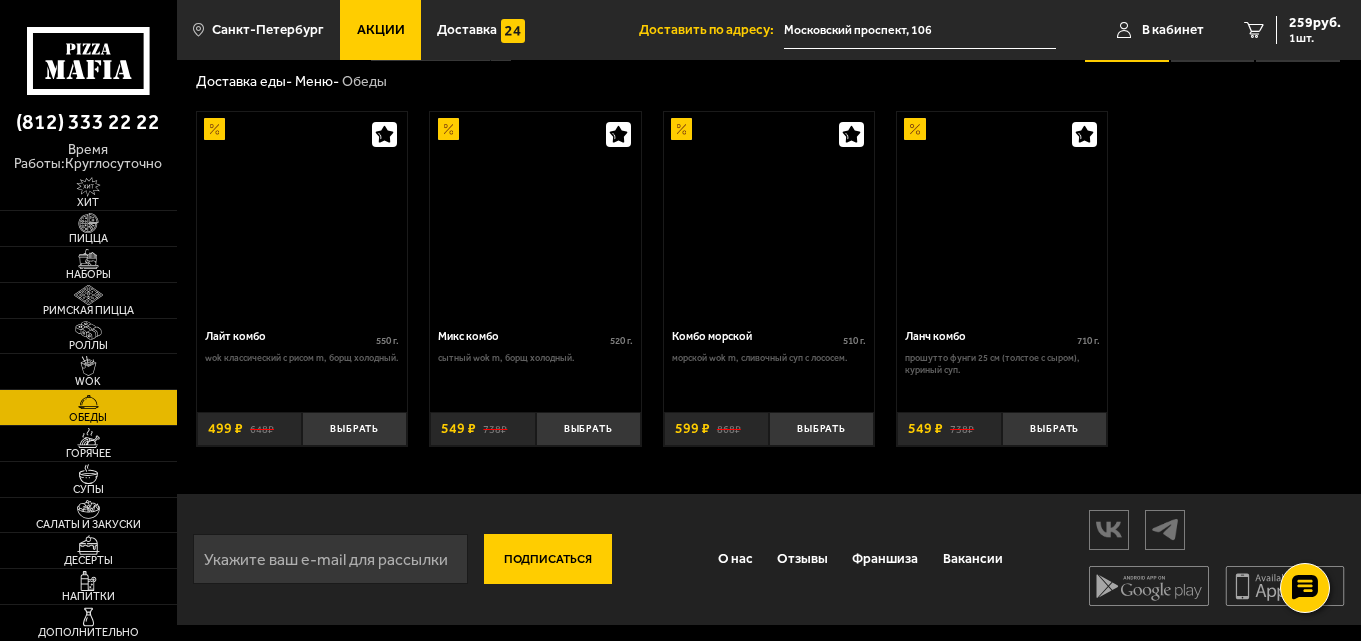 scroll, scrollTop: 0, scrollLeft: 0, axis: both 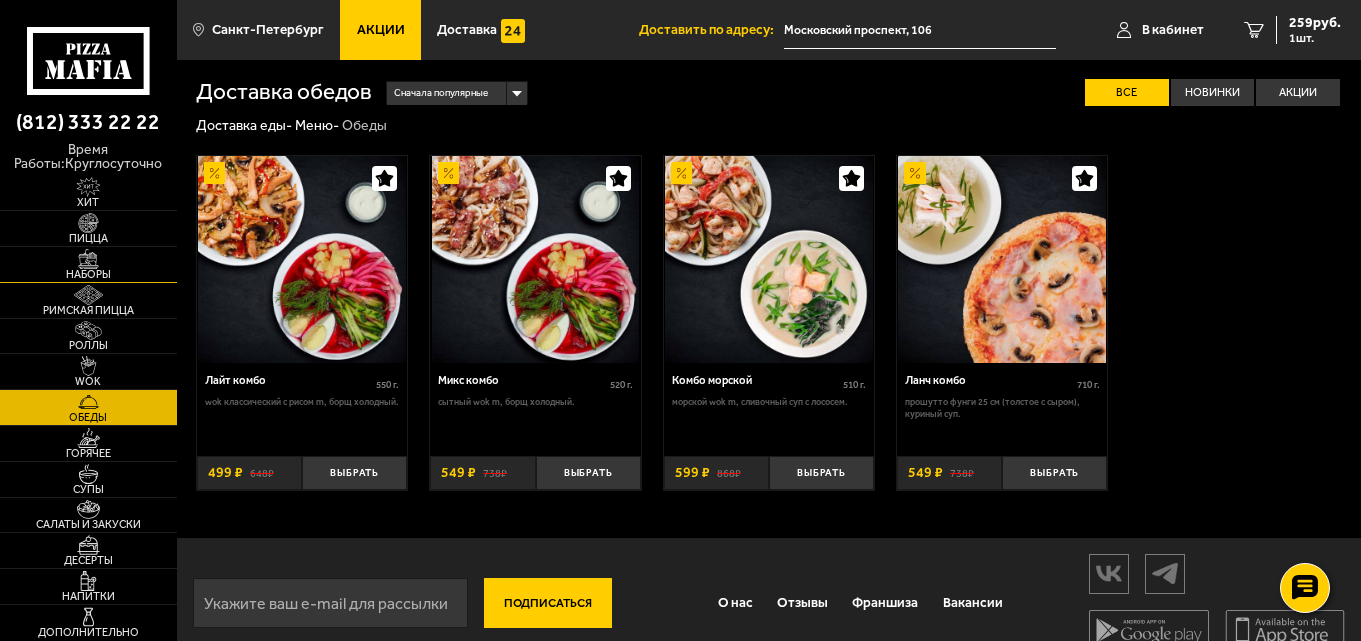 click at bounding box center [88, 259] 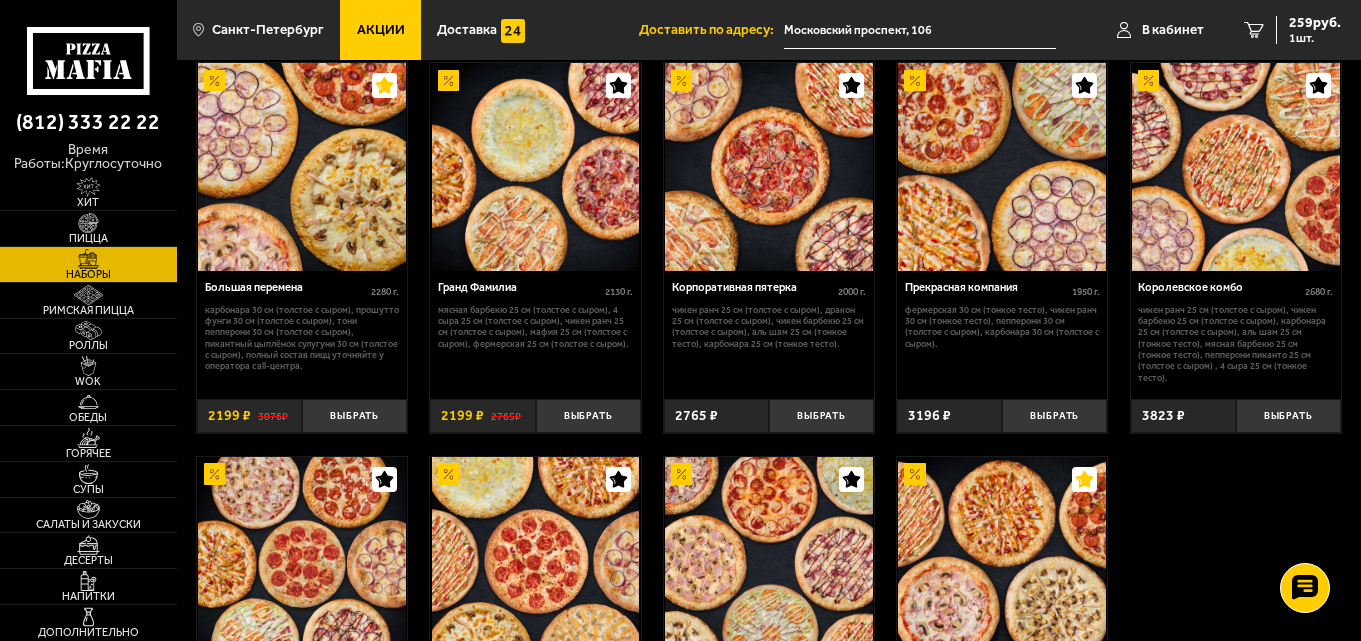 scroll, scrollTop: 2100, scrollLeft: 0, axis: vertical 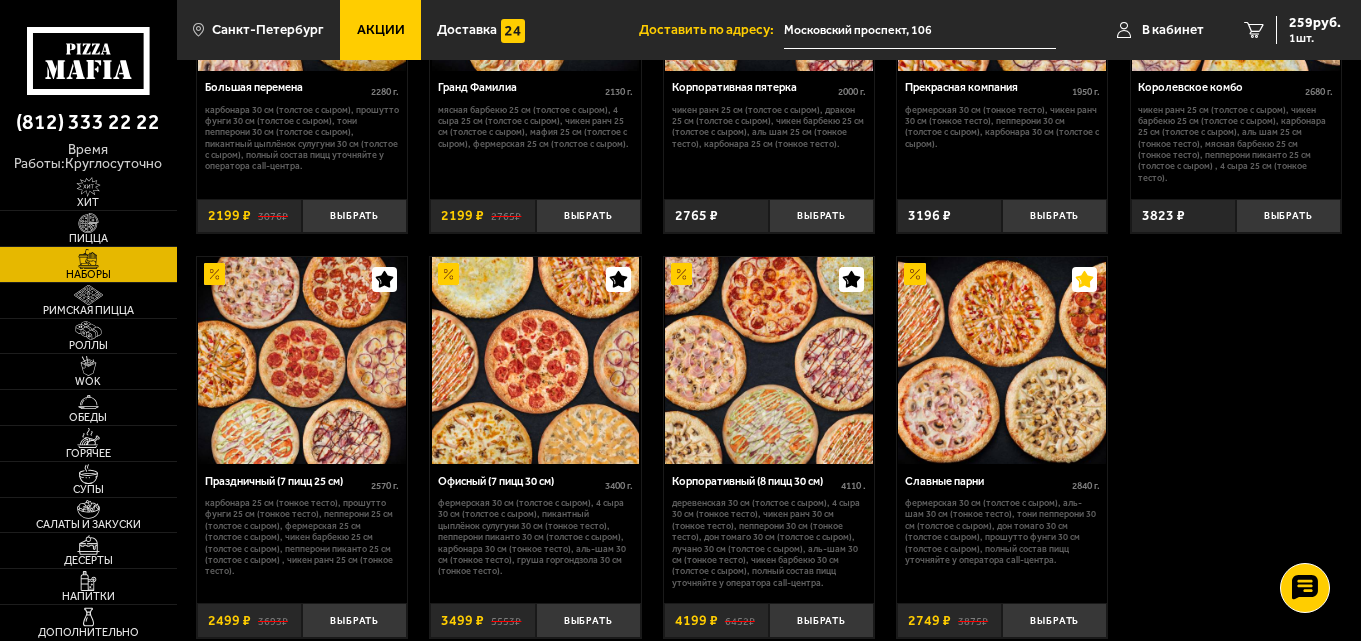 click on "Акции" at bounding box center (381, 30) 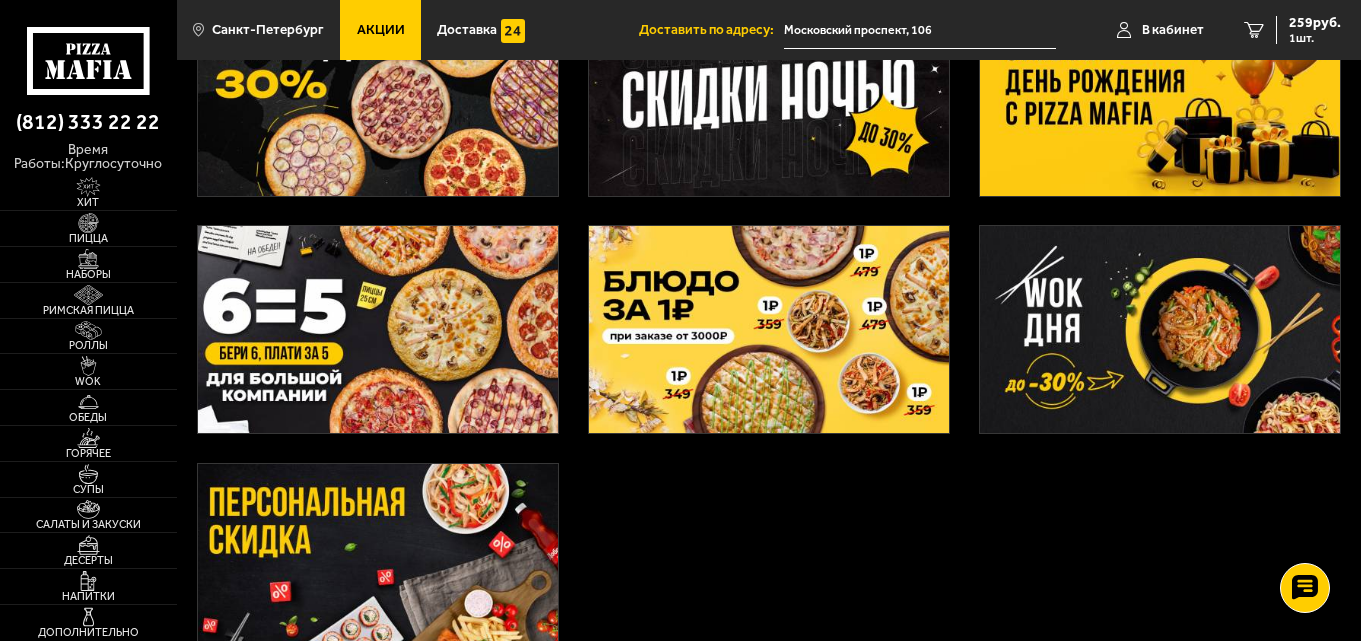 scroll, scrollTop: 600, scrollLeft: 0, axis: vertical 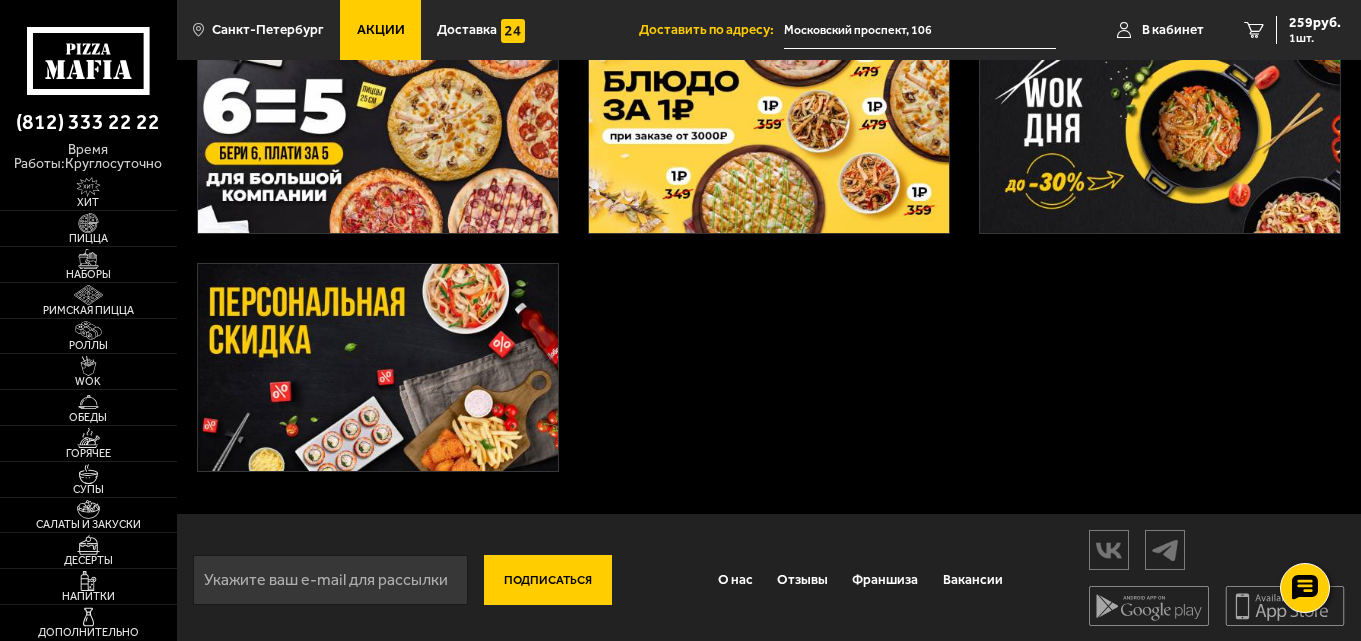 click at bounding box center [378, 367] 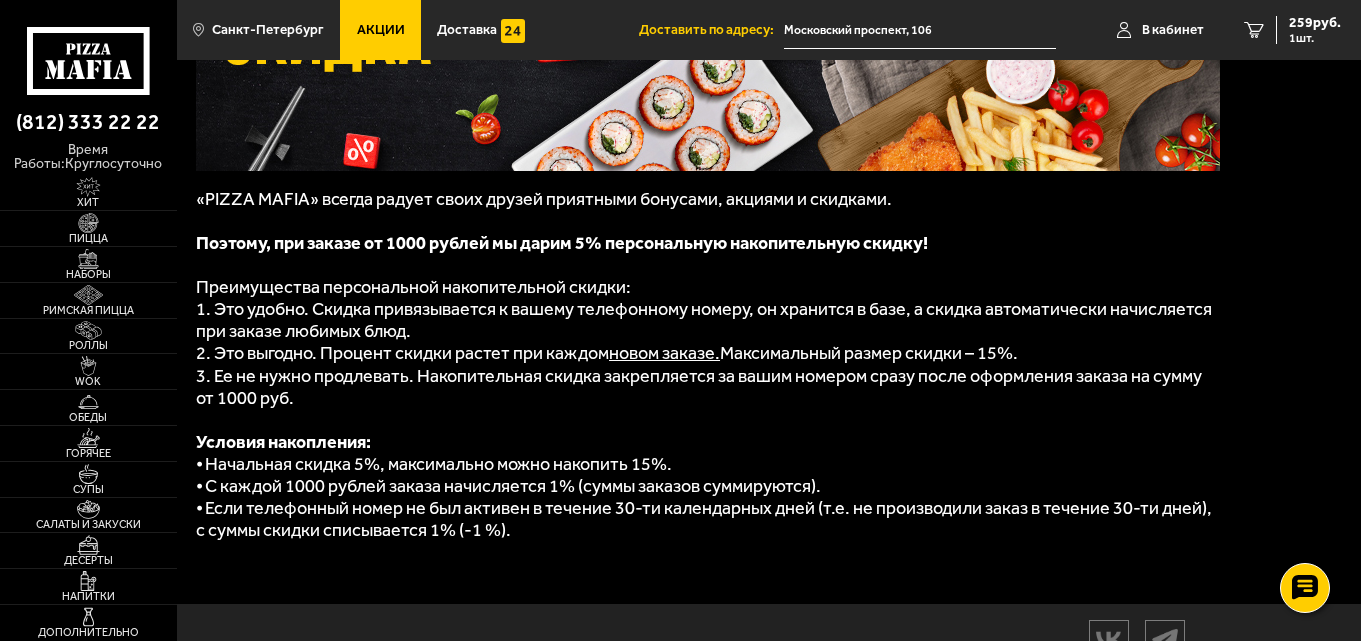 scroll, scrollTop: 371, scrollLeft: 0, axis: vertical 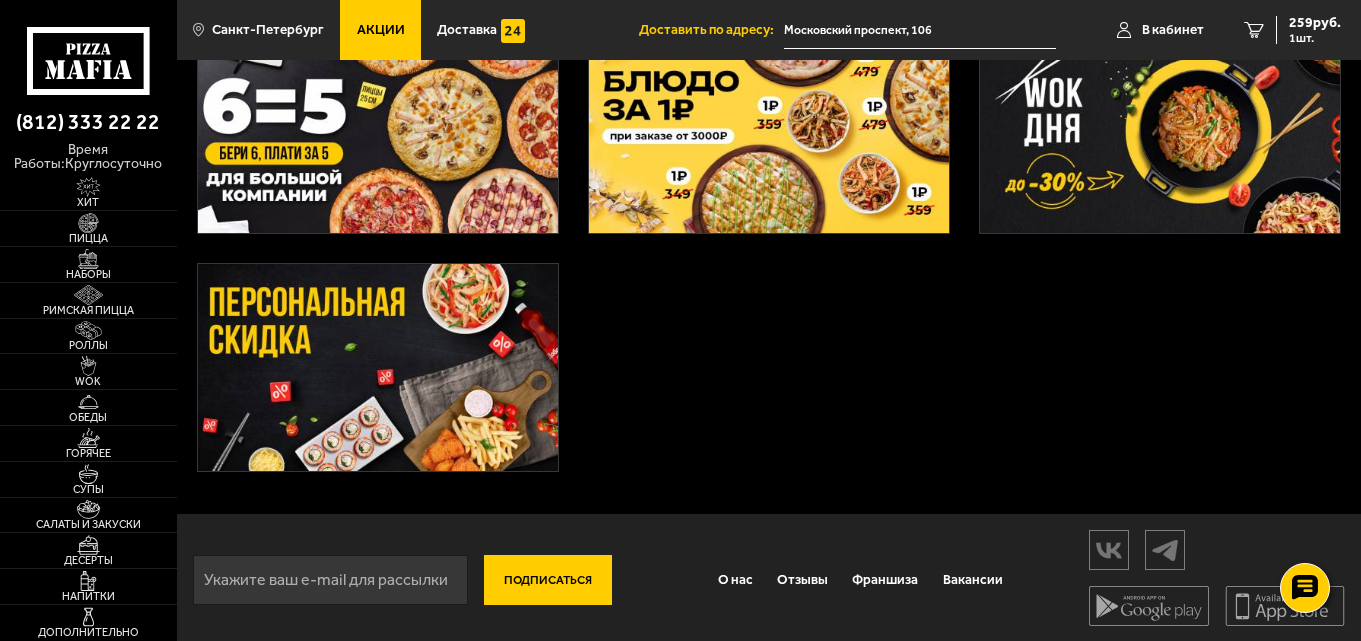 click at bounding box center [1160, 129] 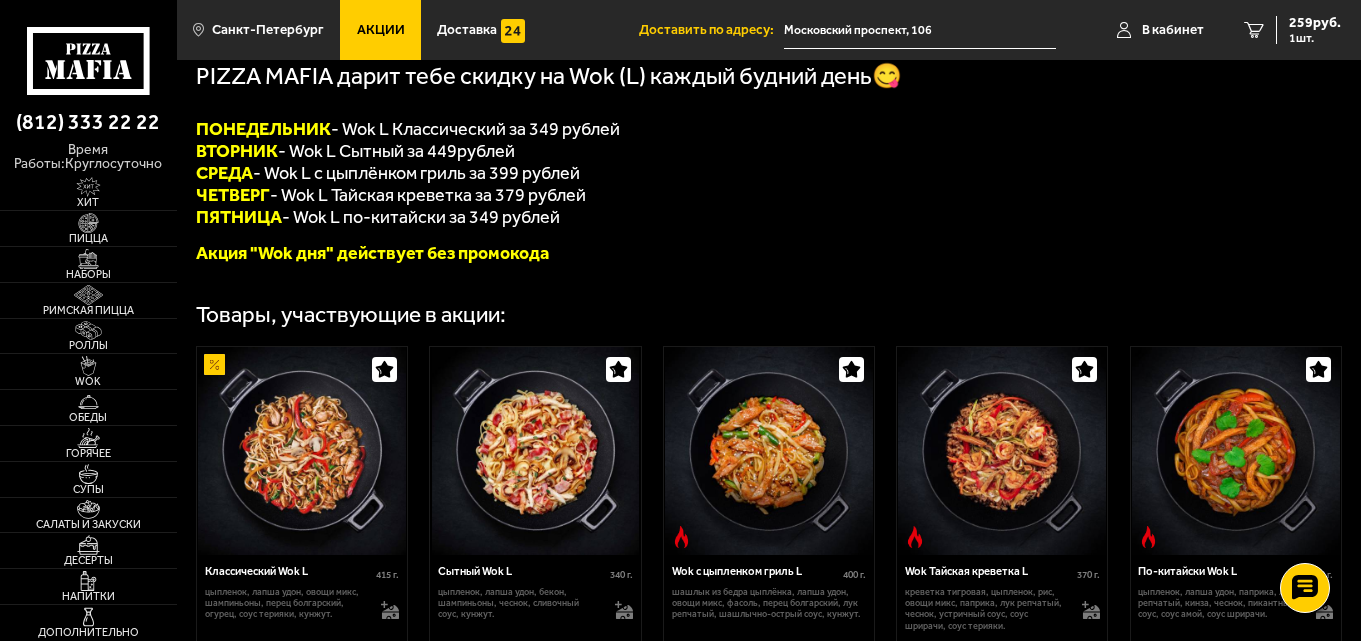 scroll, scrollTop: 500, scrollLeft: 0, axis: vertical 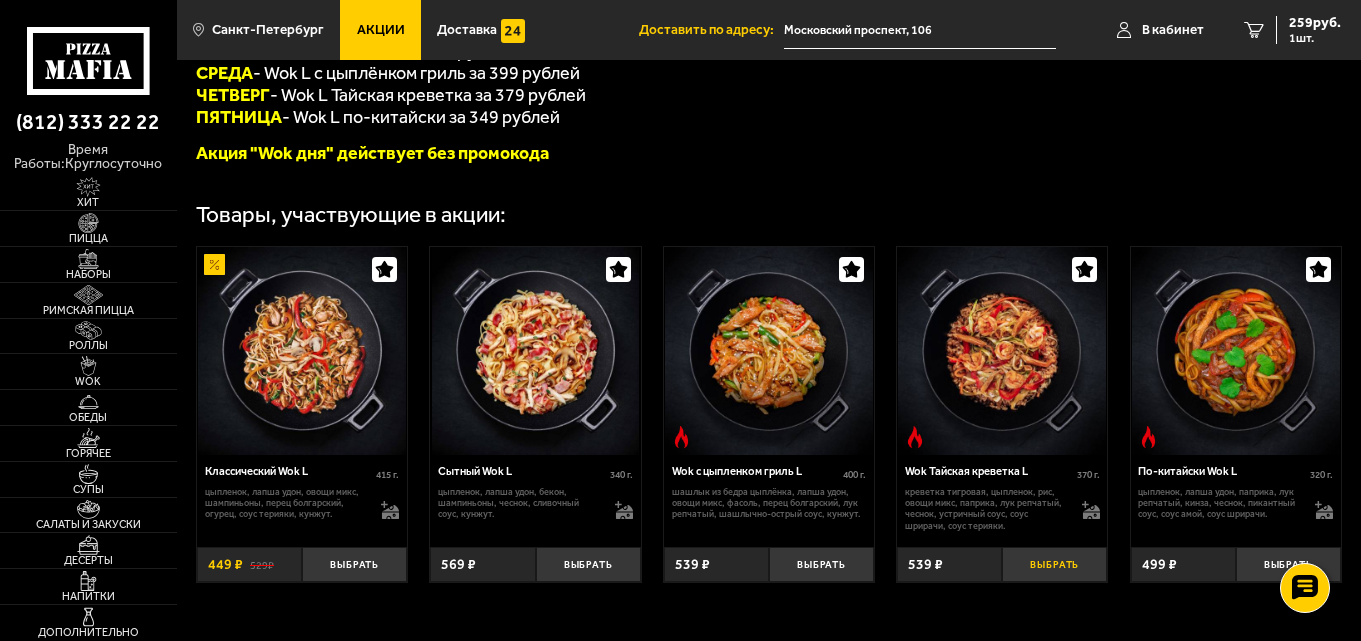 click on "Выбрать" at bounding box center [1054, 564] 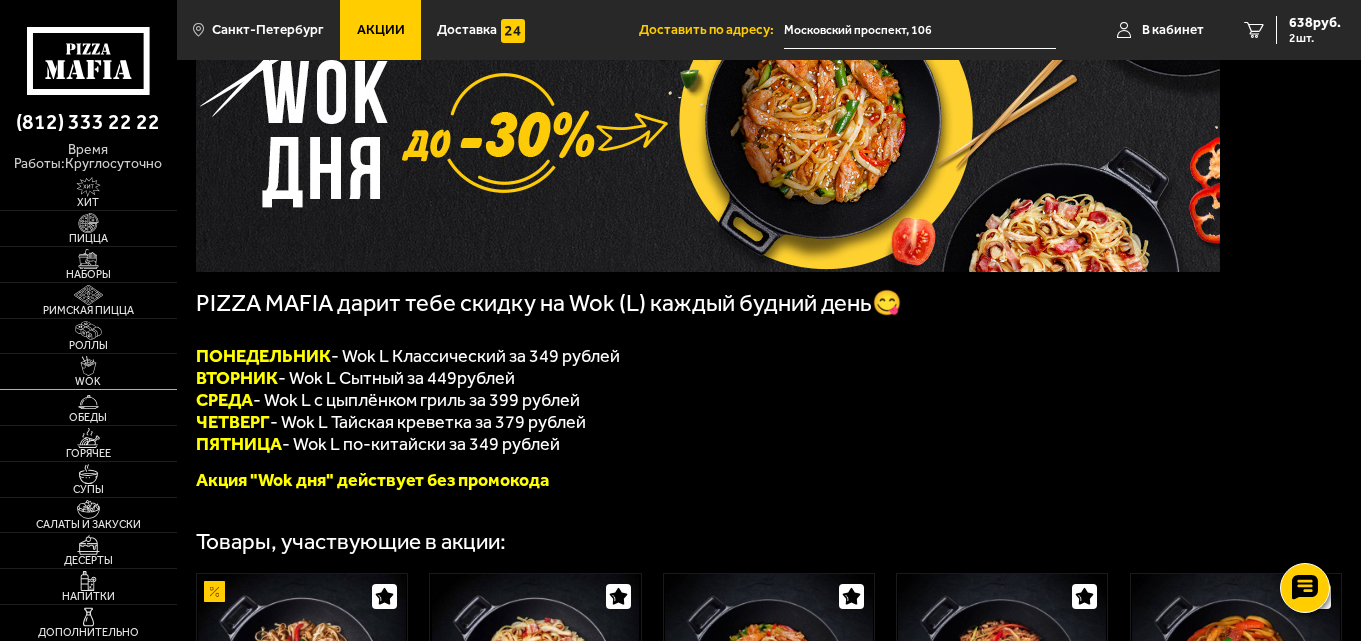 scroll, scrollTop: 0, scrollLeft: 0, axis: both 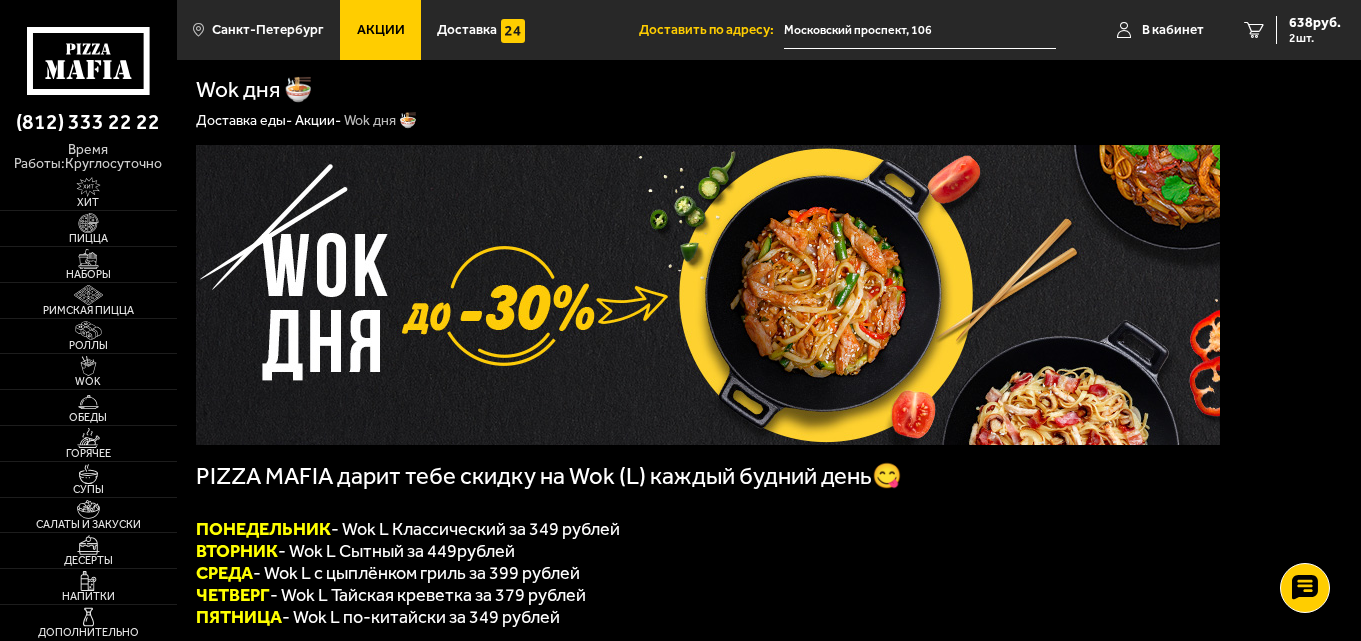 click on "Акции" at bounding box center (381, 30) 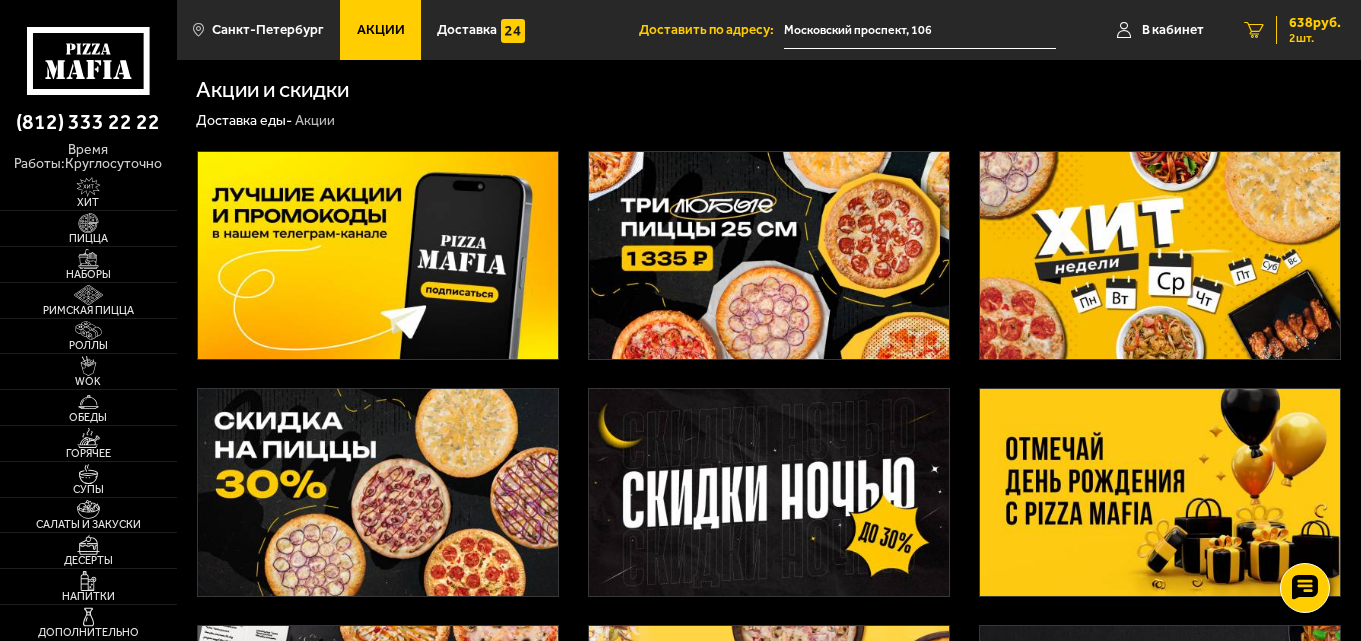click on "638  руб." at bounding box center [1315, 23] 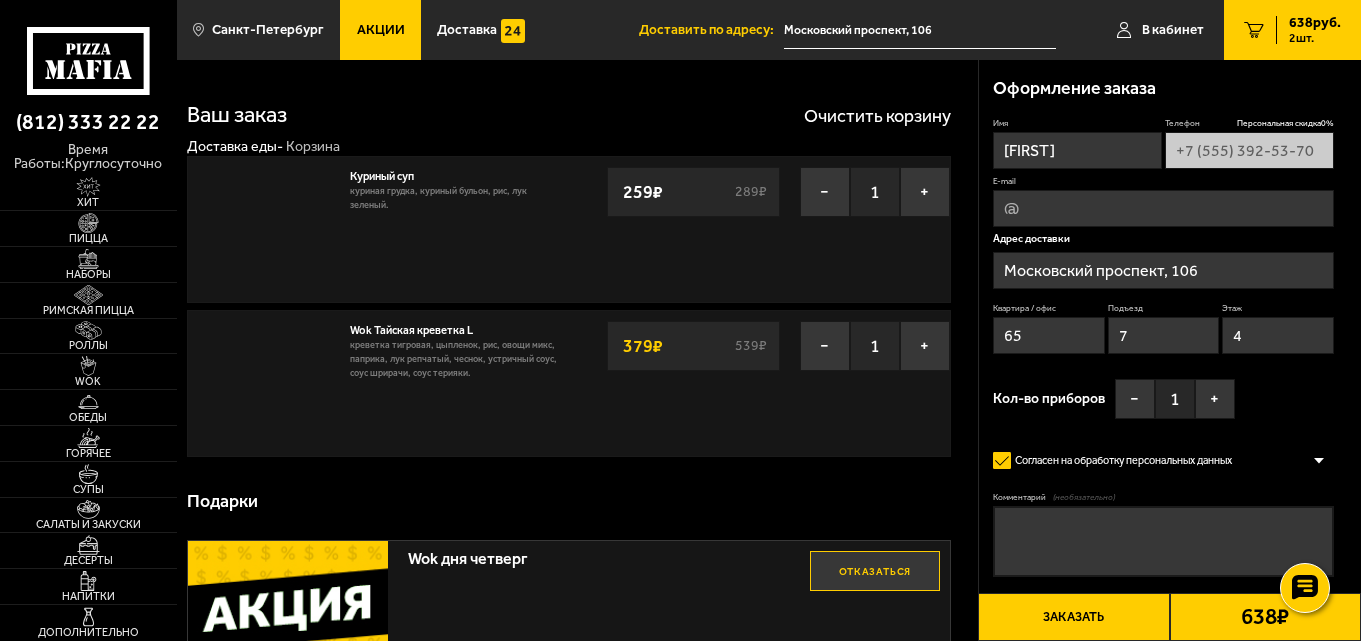 type on "Московский проспект, 106" 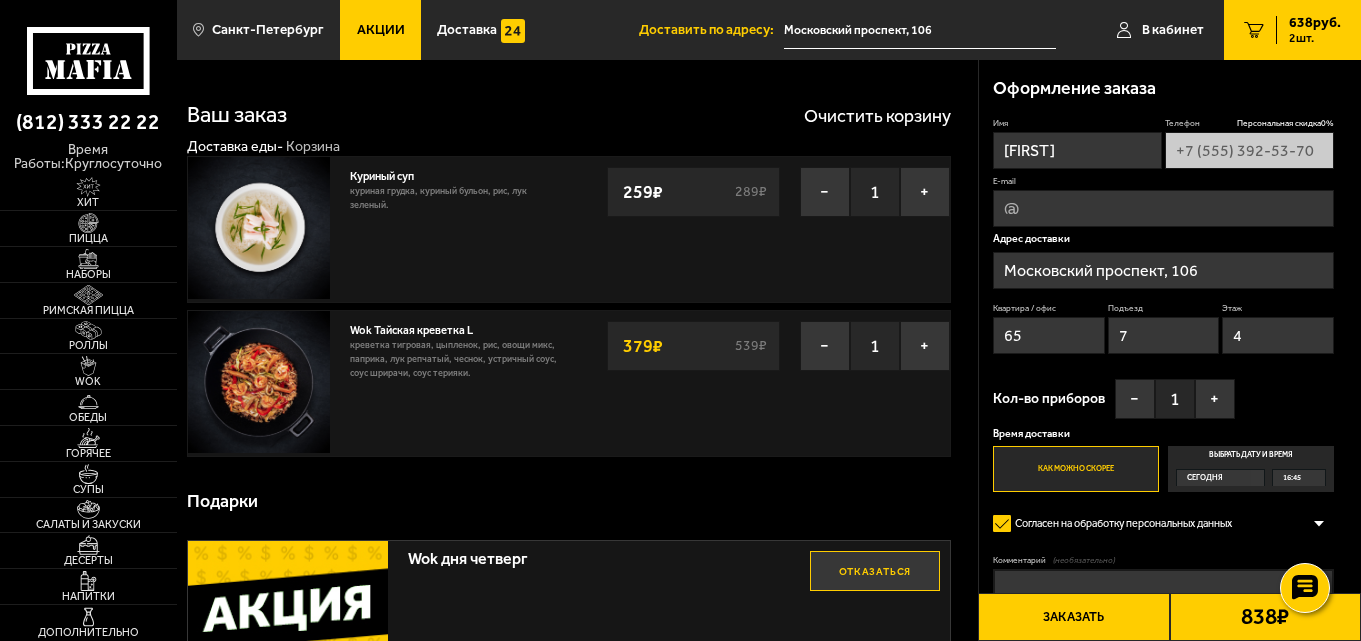 click on "Акции" at bounding box center (381, 30) 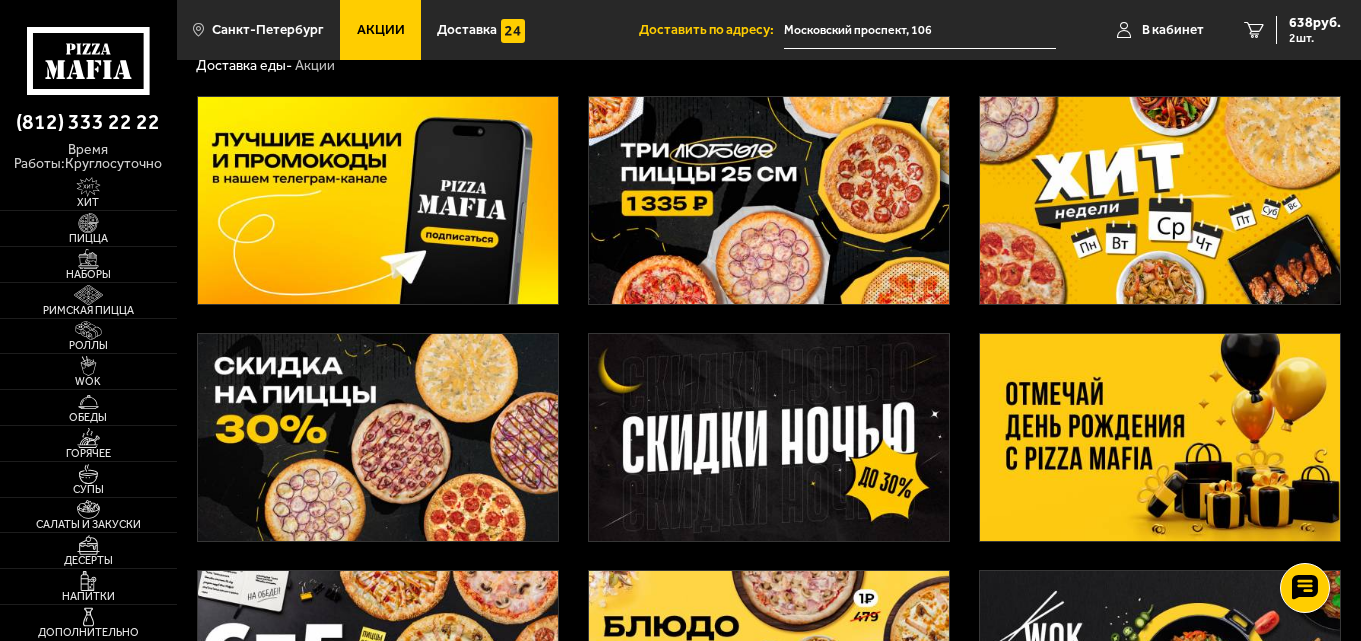 scroll, scrollTop: 100, scrollLeft: 0, axis: vertical 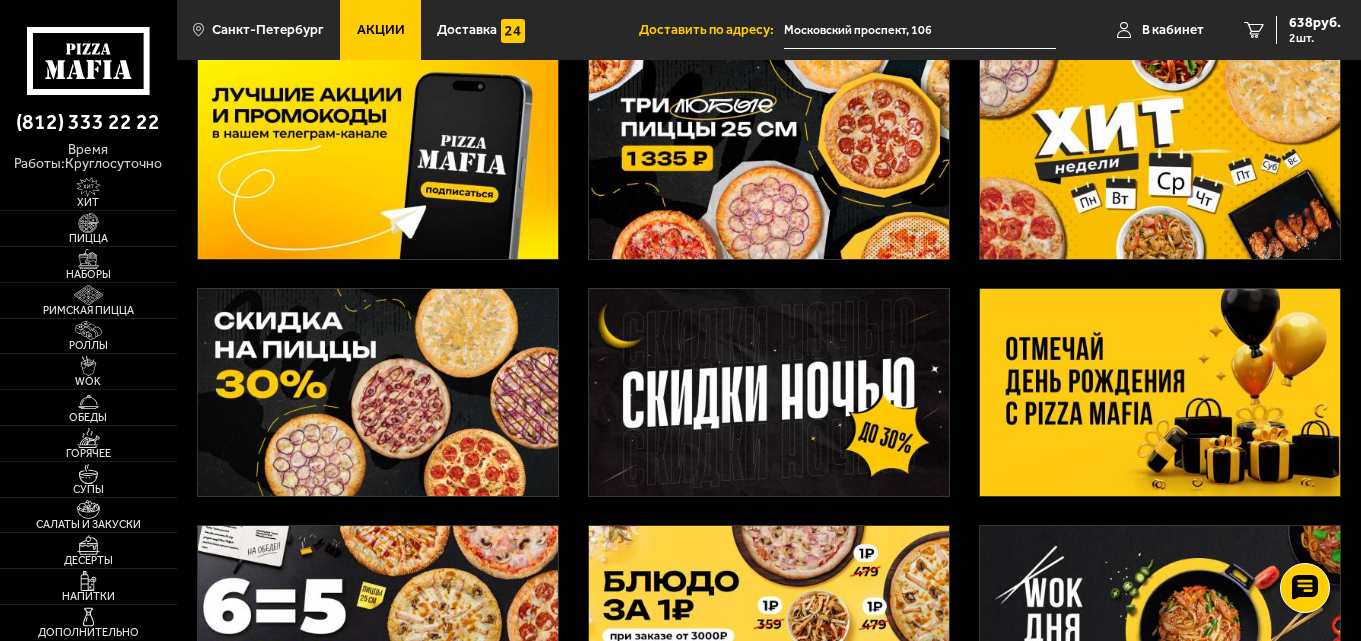 click at bounding box center [1160, 155] 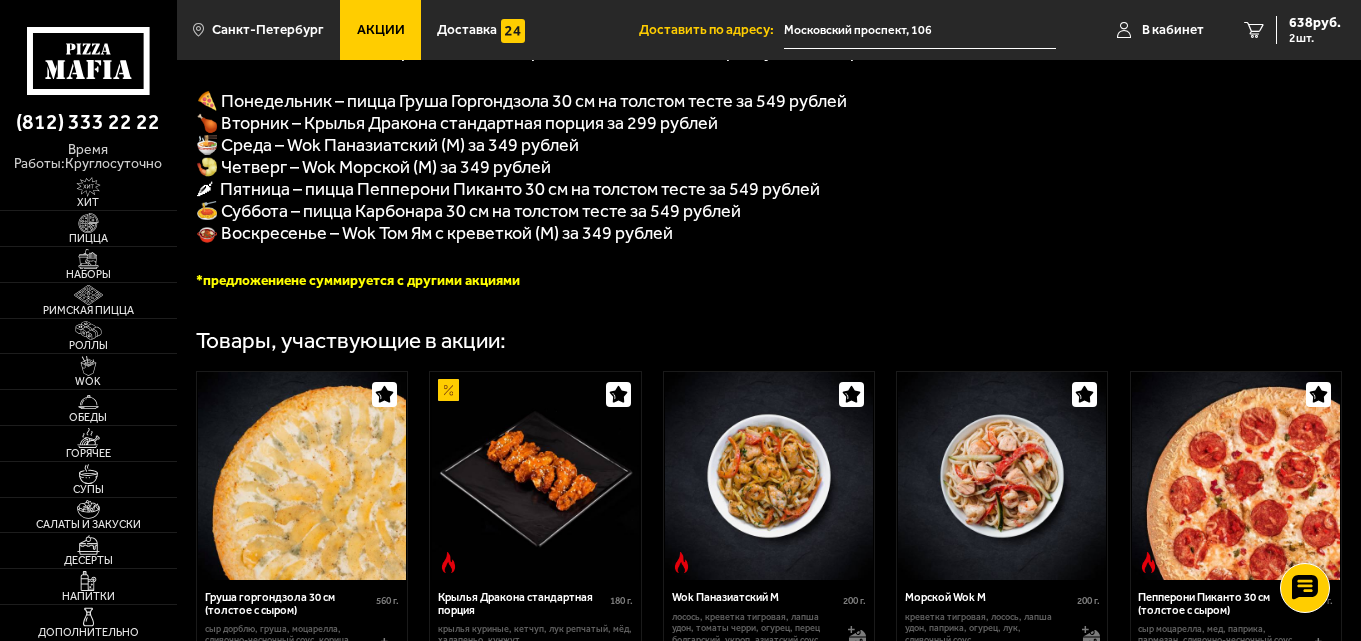 scroll, scrollTop: 400, scrollLeft: 0, axis: vertical 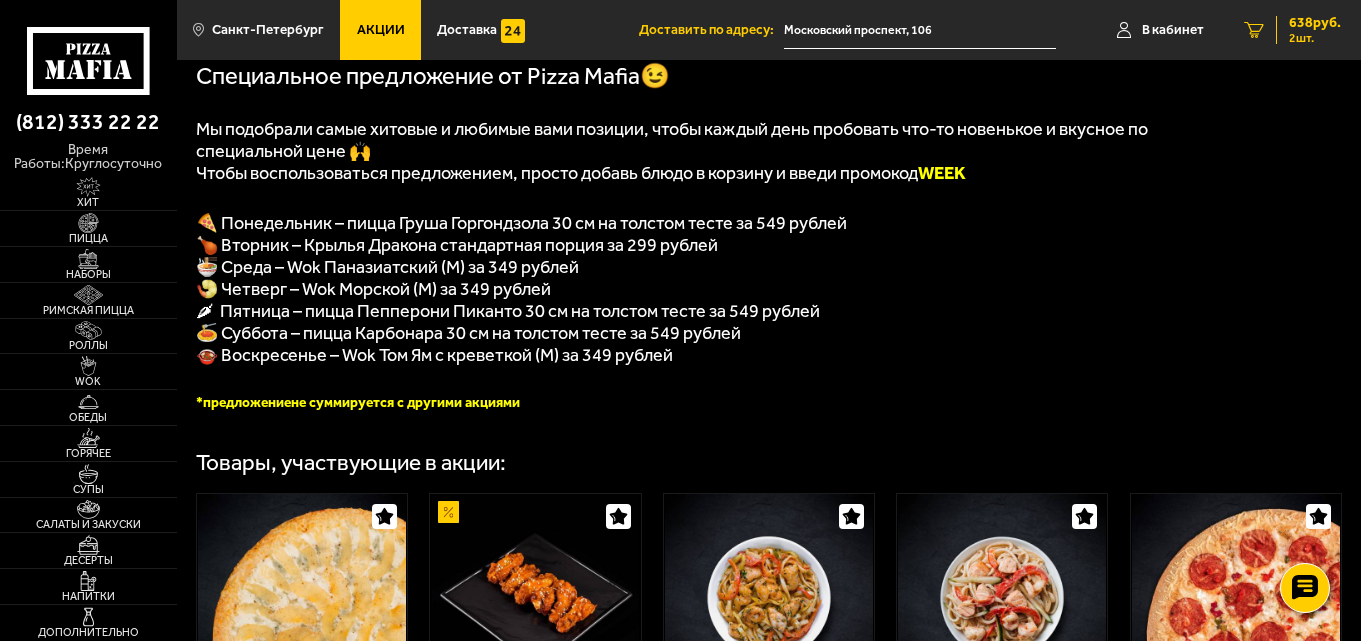 click on "2 638  руб. 2  шт." at bounding box center [1292, 30] 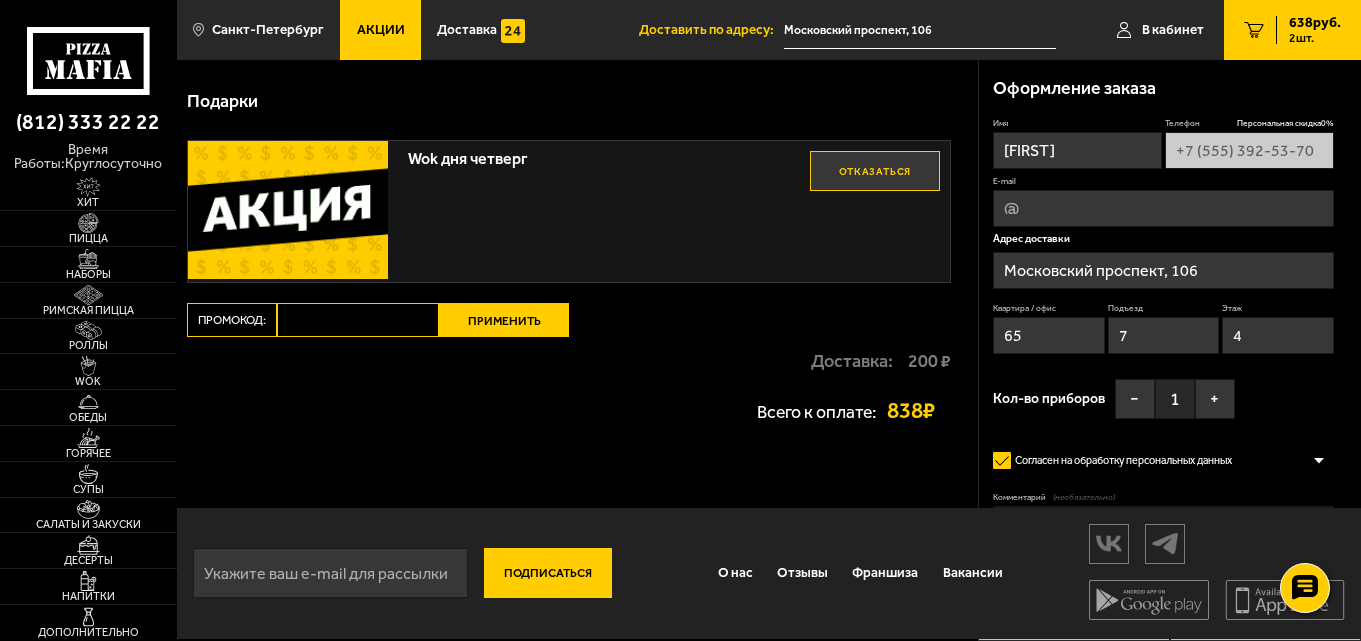 scroll, scrollTop: 0, scrollLeft: 0, axis: both 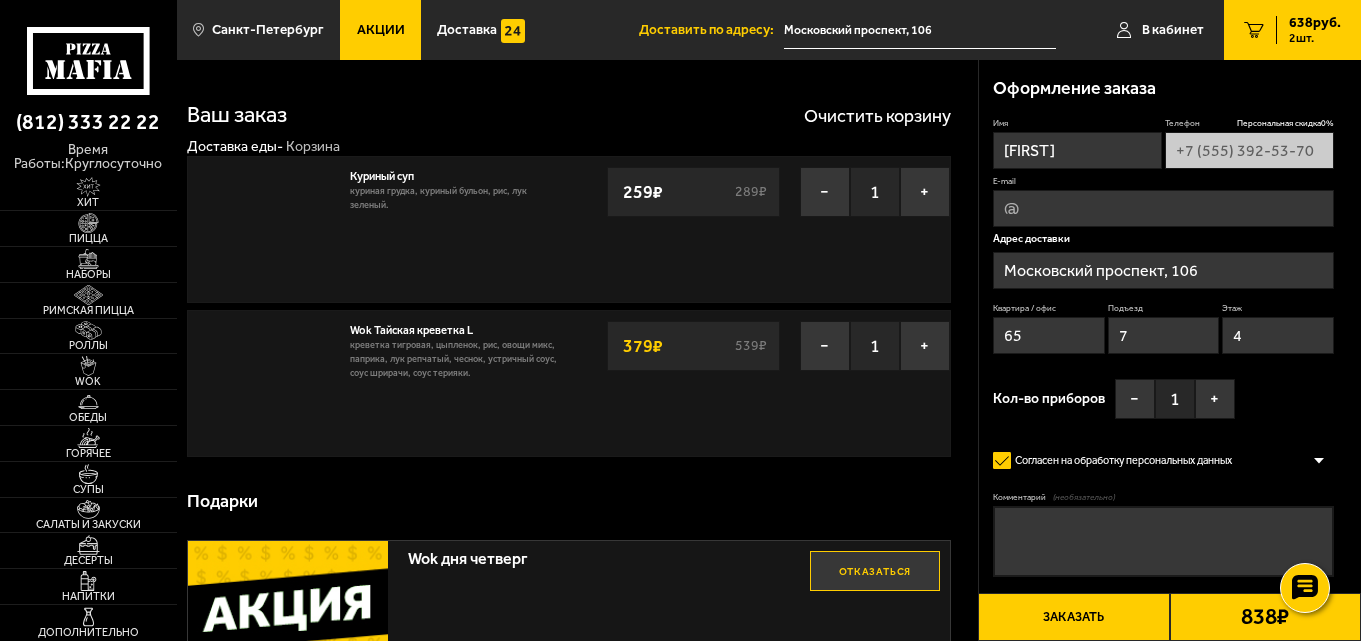 type on "Московский проспект, 106" 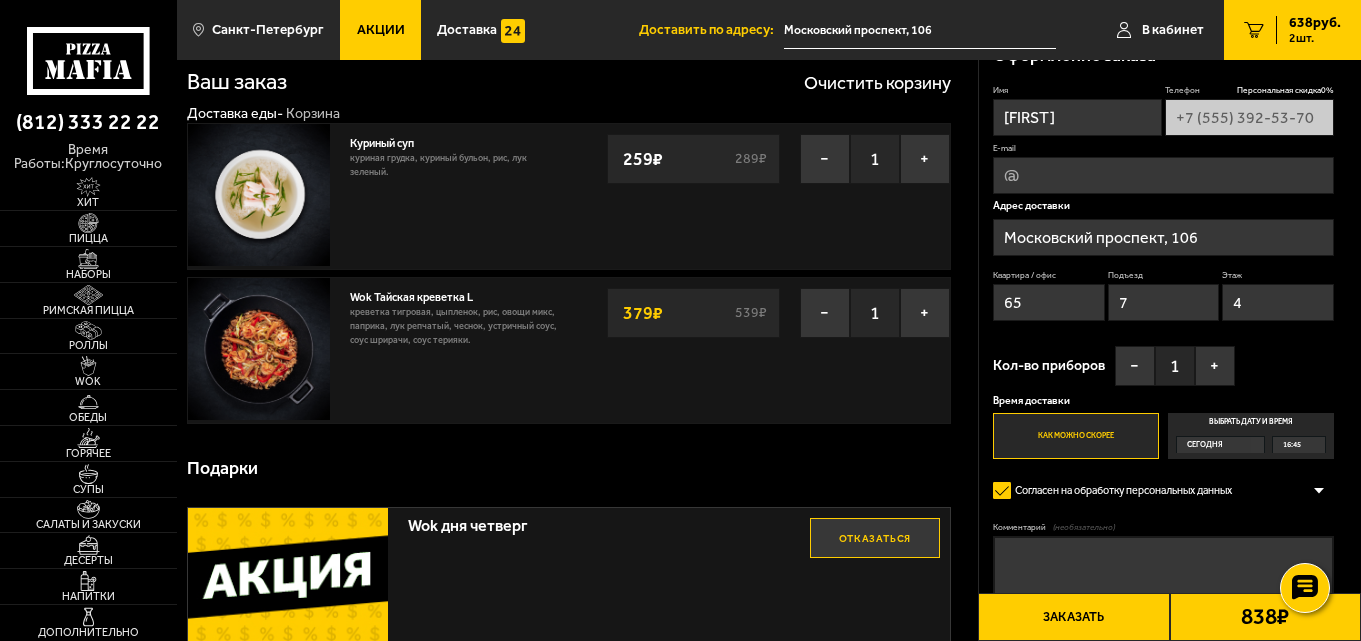 scroll, scrollTop: 0, scrollLeft: 0, axis: both 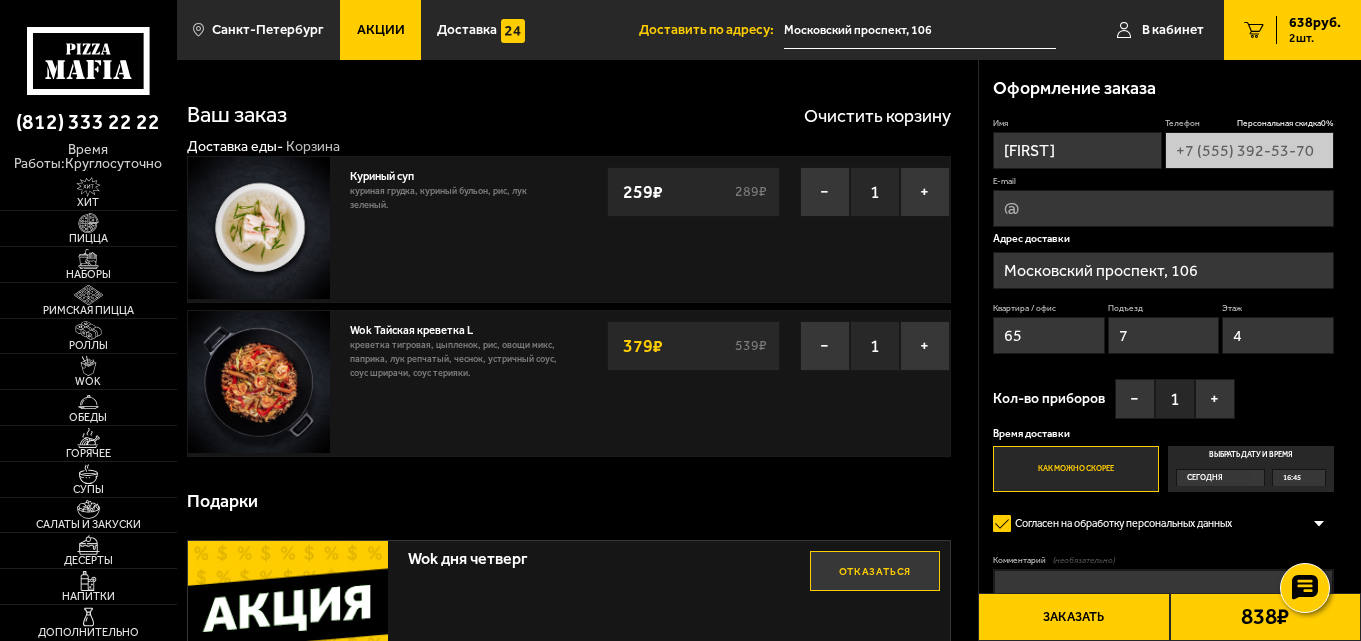 click on "Акции" at bounding box center [380, 30] 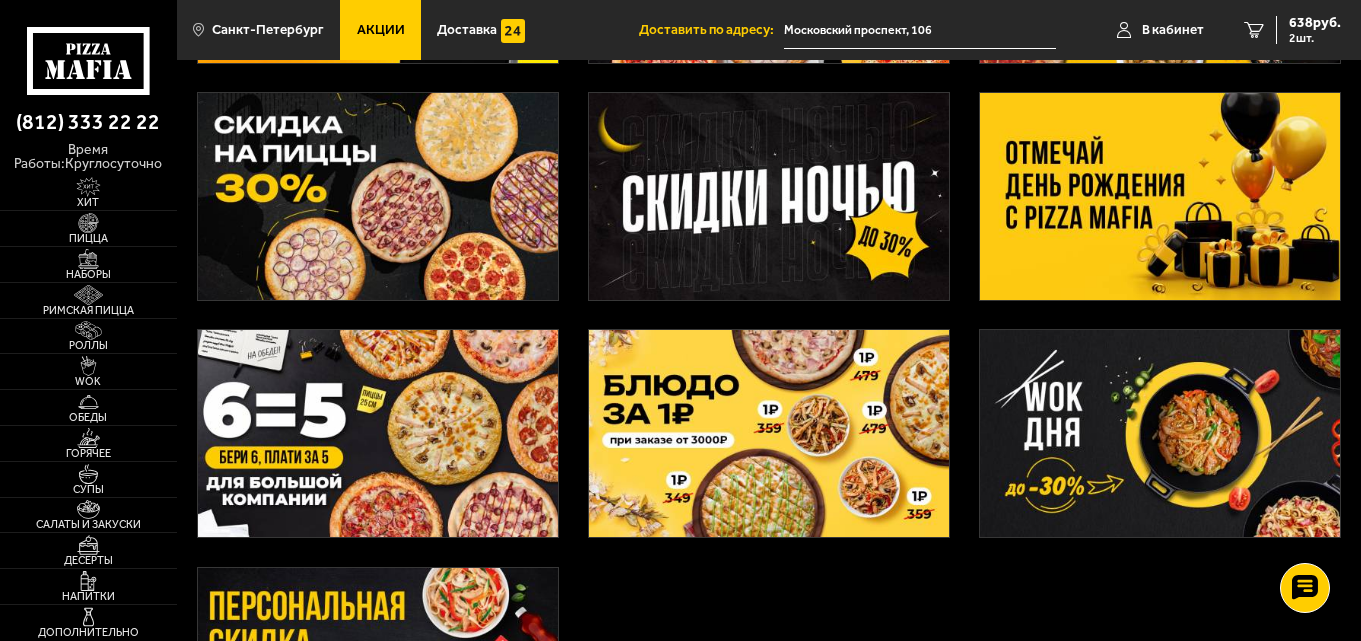 scroll, scrollTop: 200, scrollLeft: 0, axis: vertical 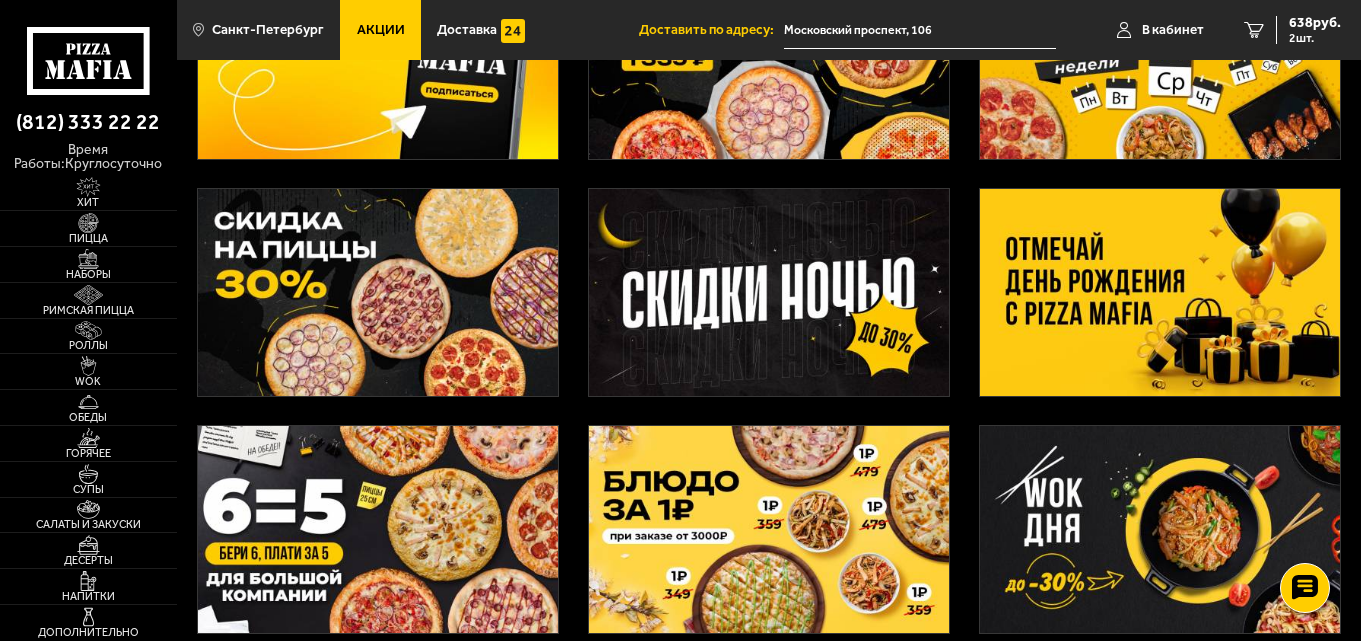 click at bounding box center [378, 292] 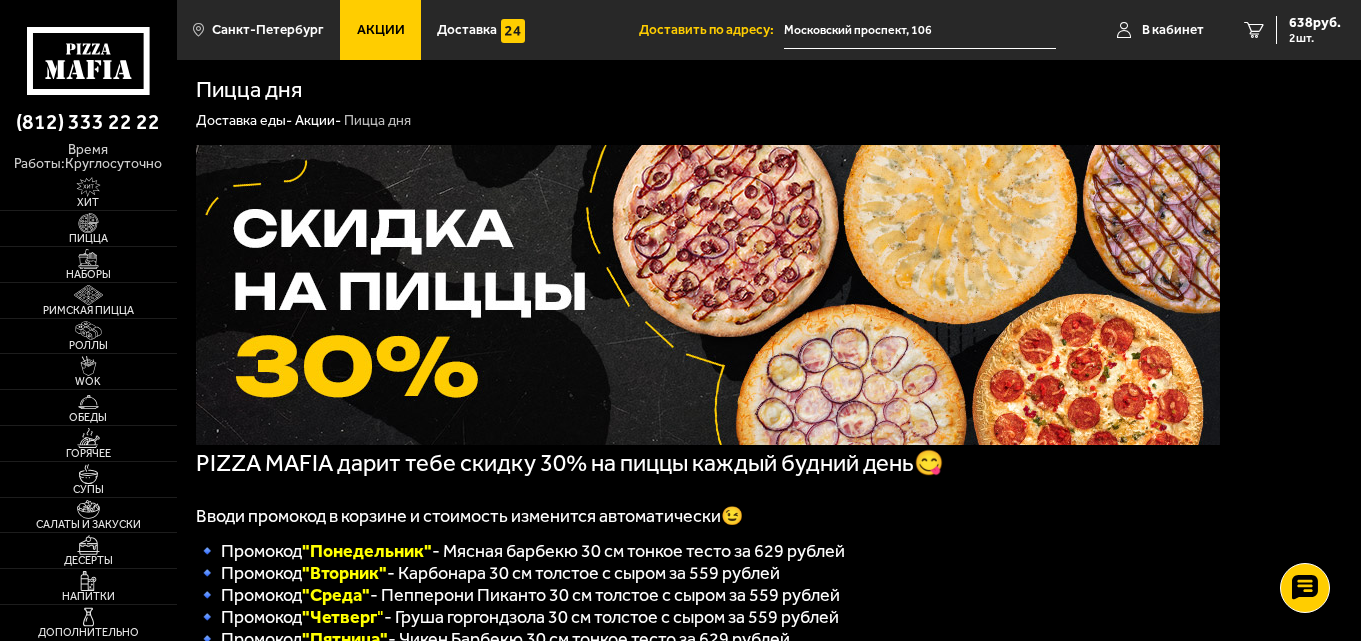 scroll, scrollTop: 100, scrollLeft: 0, axis: vertical 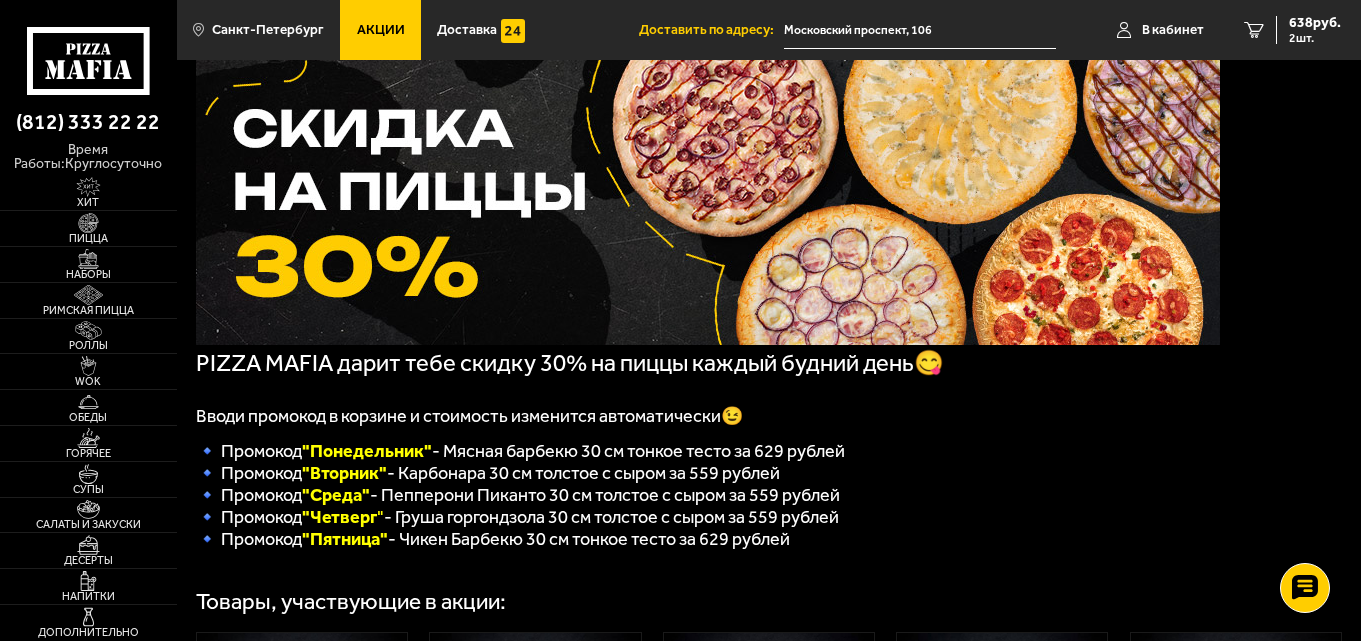 click 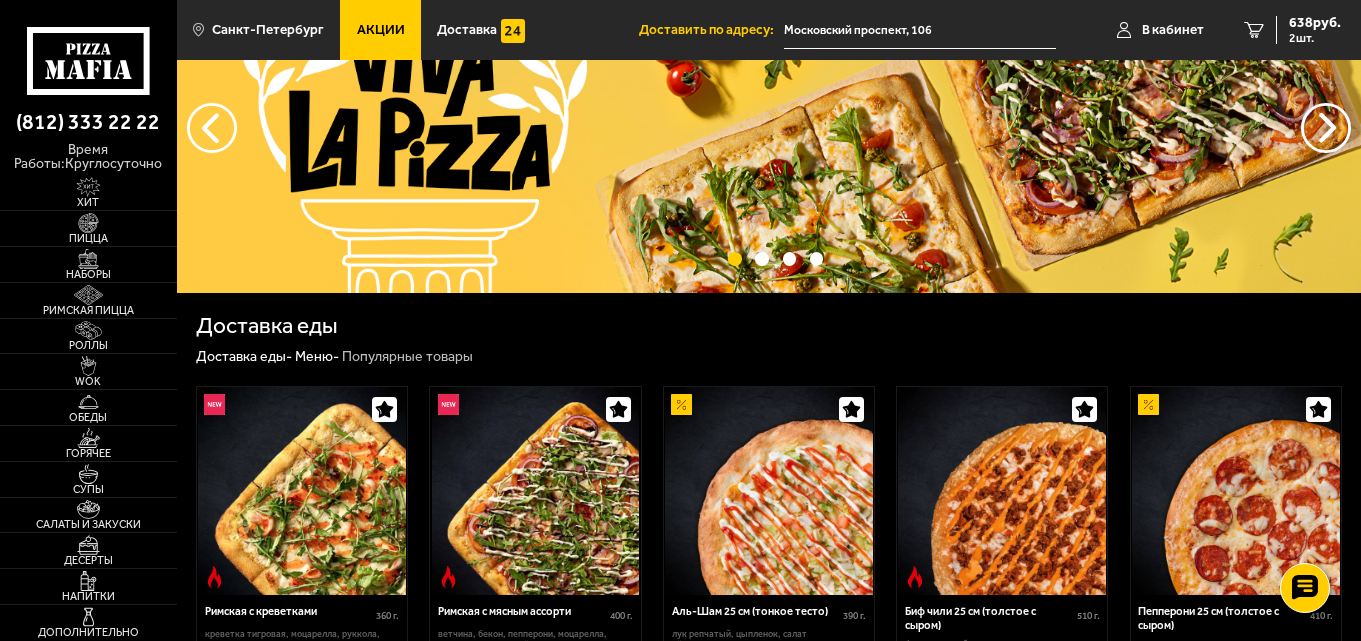 scroll, scrollTop: 0, scrollLeft: 0, axis: both 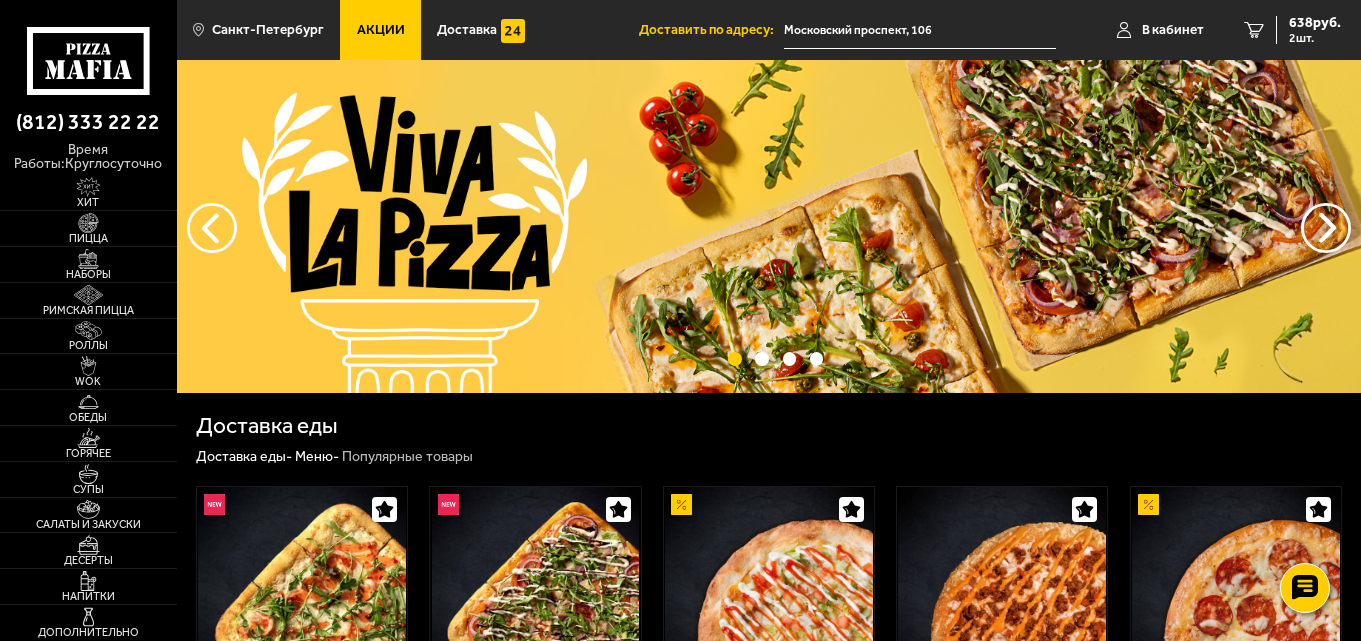 click on "Акции" at bounding box center (381, 30) 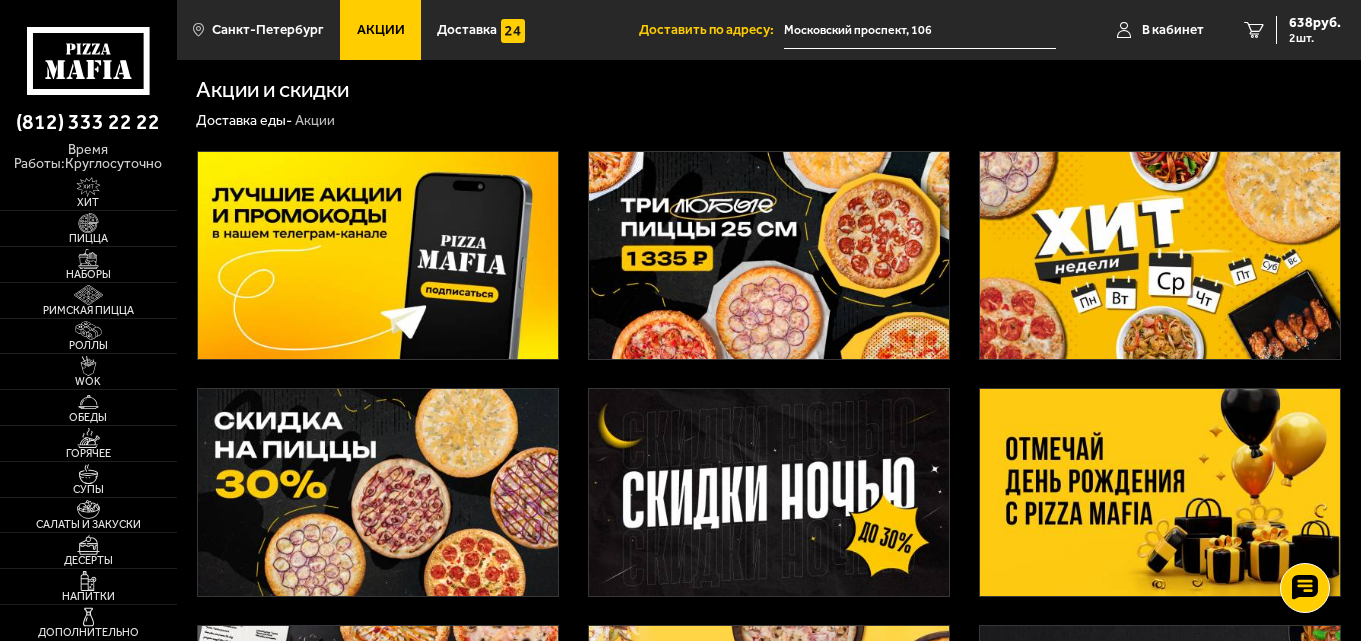 click at bounding box center (378, 255) 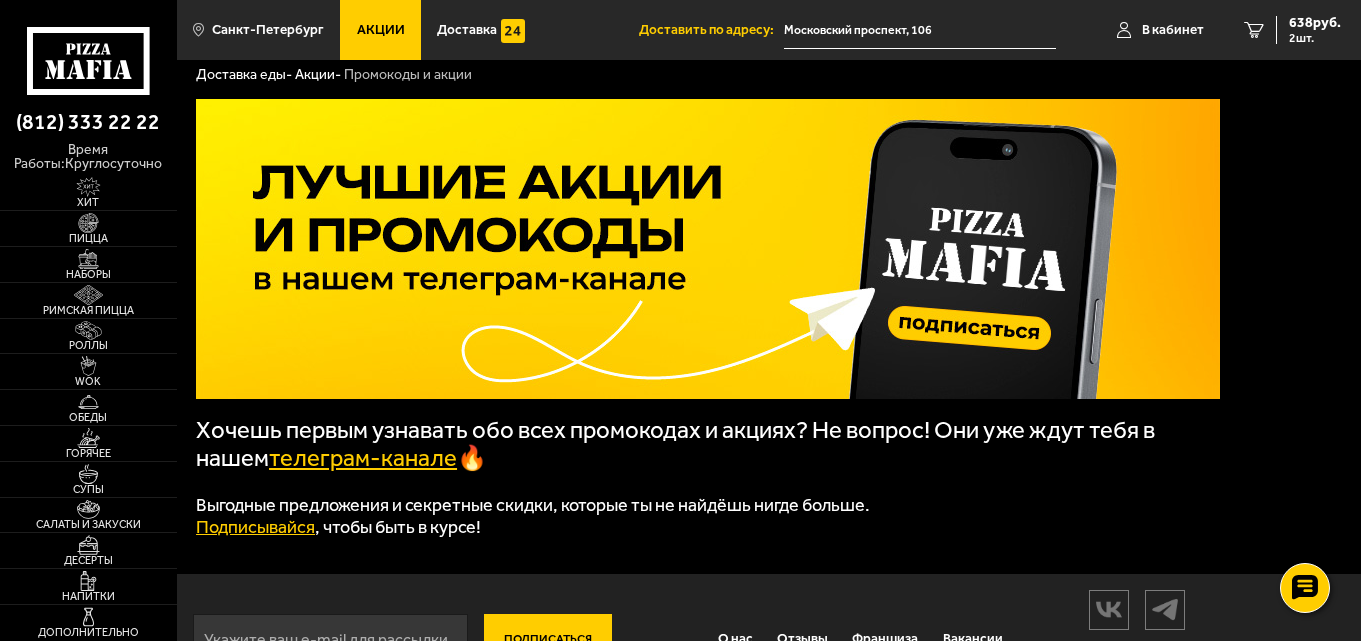 scroll, scrollTop: 114, scrollLeft: 0, axis: vertical 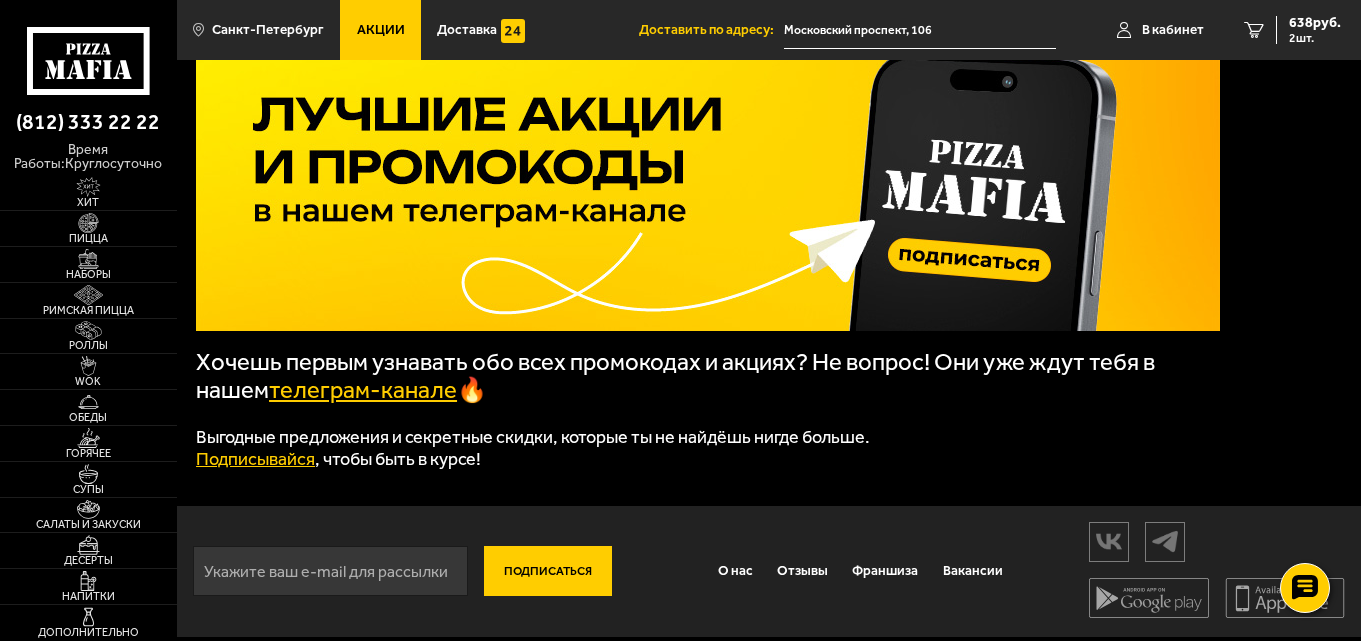 click on "телеграм-канале" at bounding box center [363, 390] 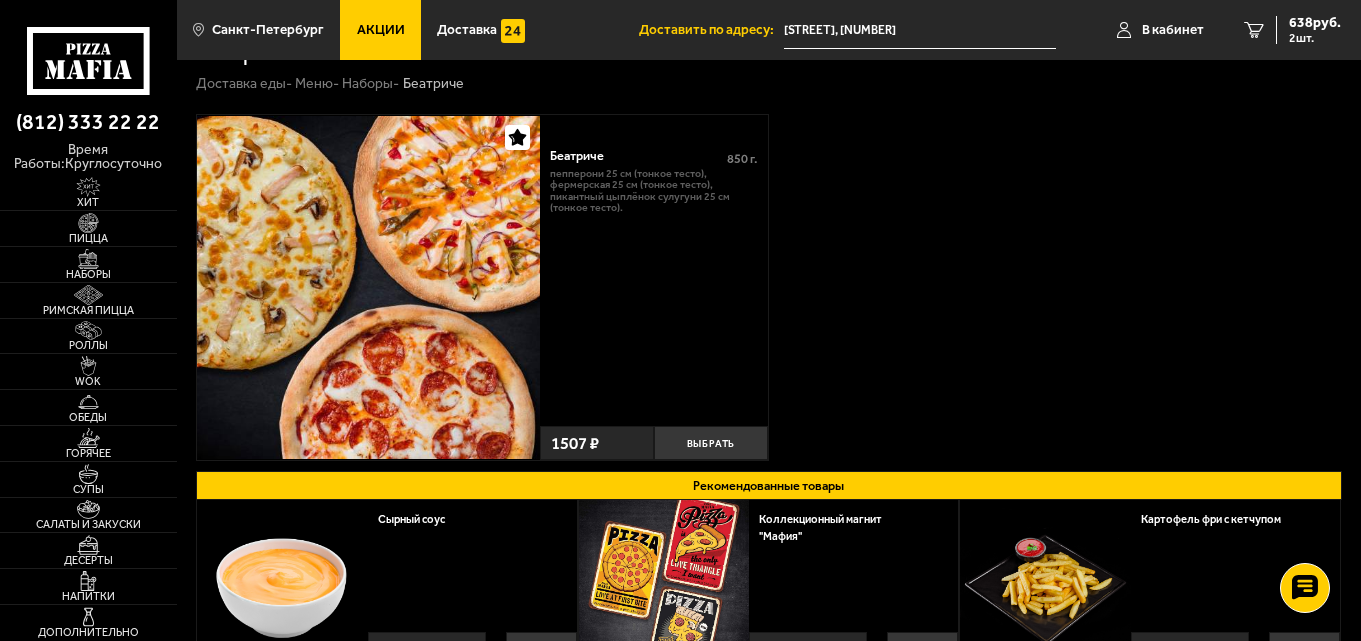scroll, scrollTop: 0, scrollLeft: 0, axis: both 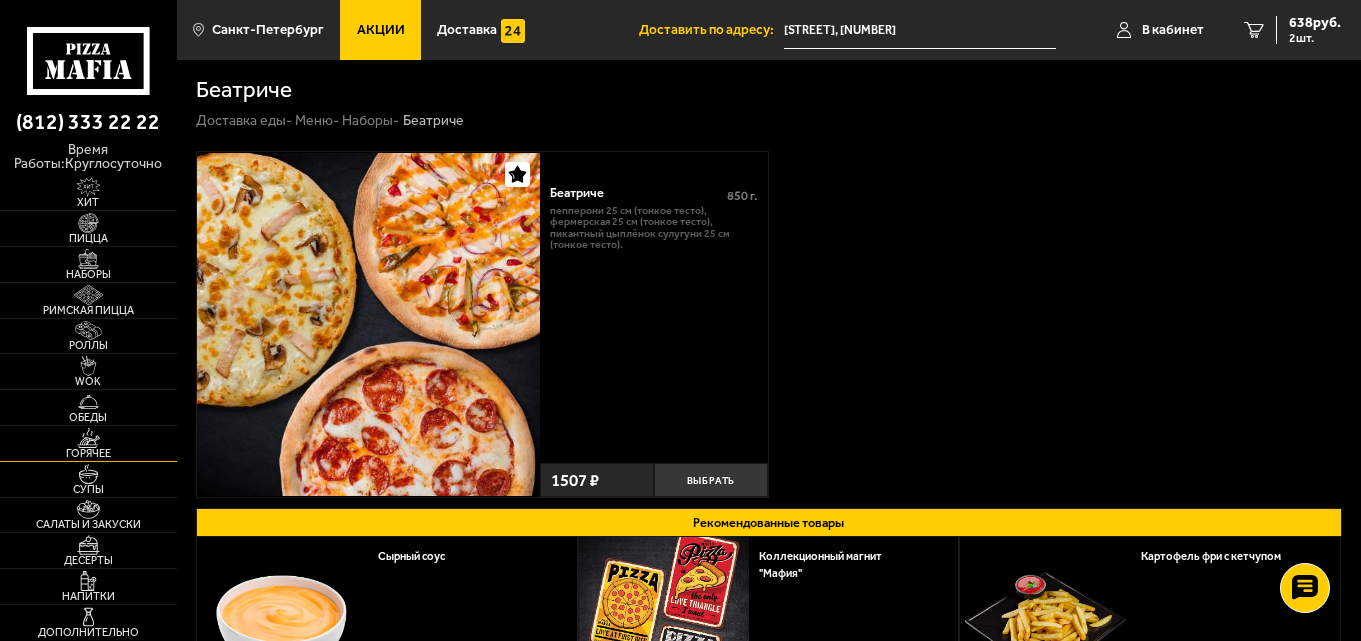 click on "Горячее" at bounding box center [88, 453] 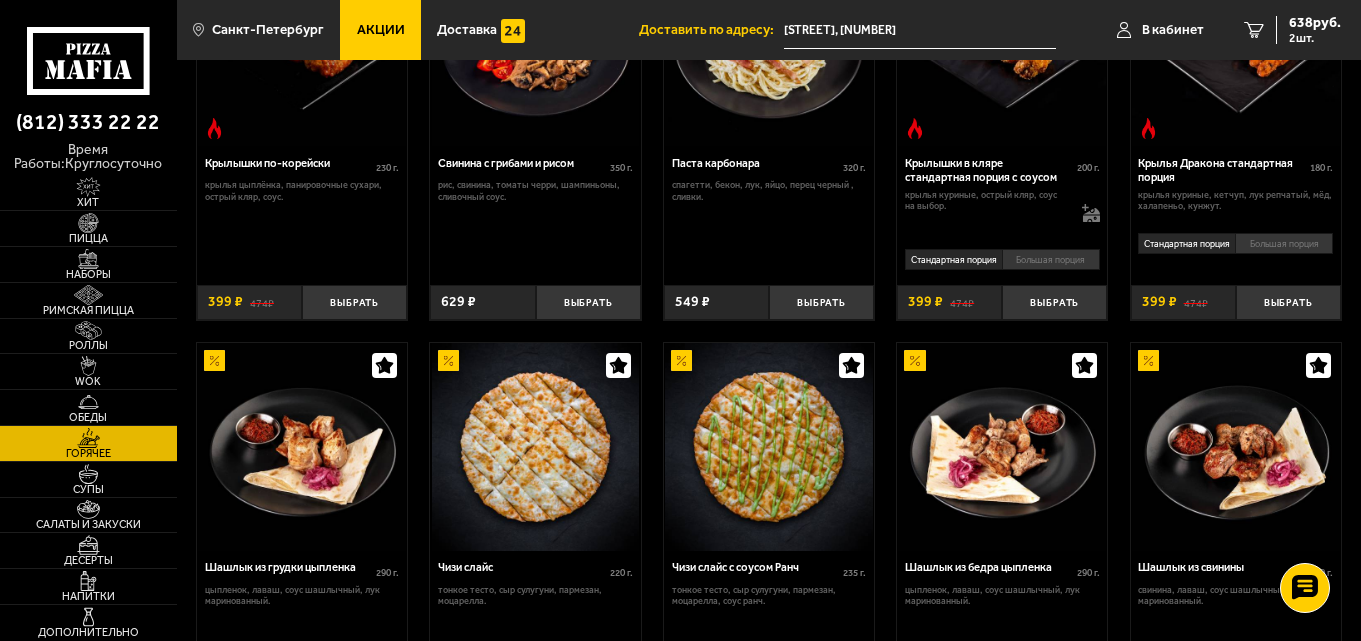 scroll, scrollTop: 800, scrollLeft: 0, axis: vertical 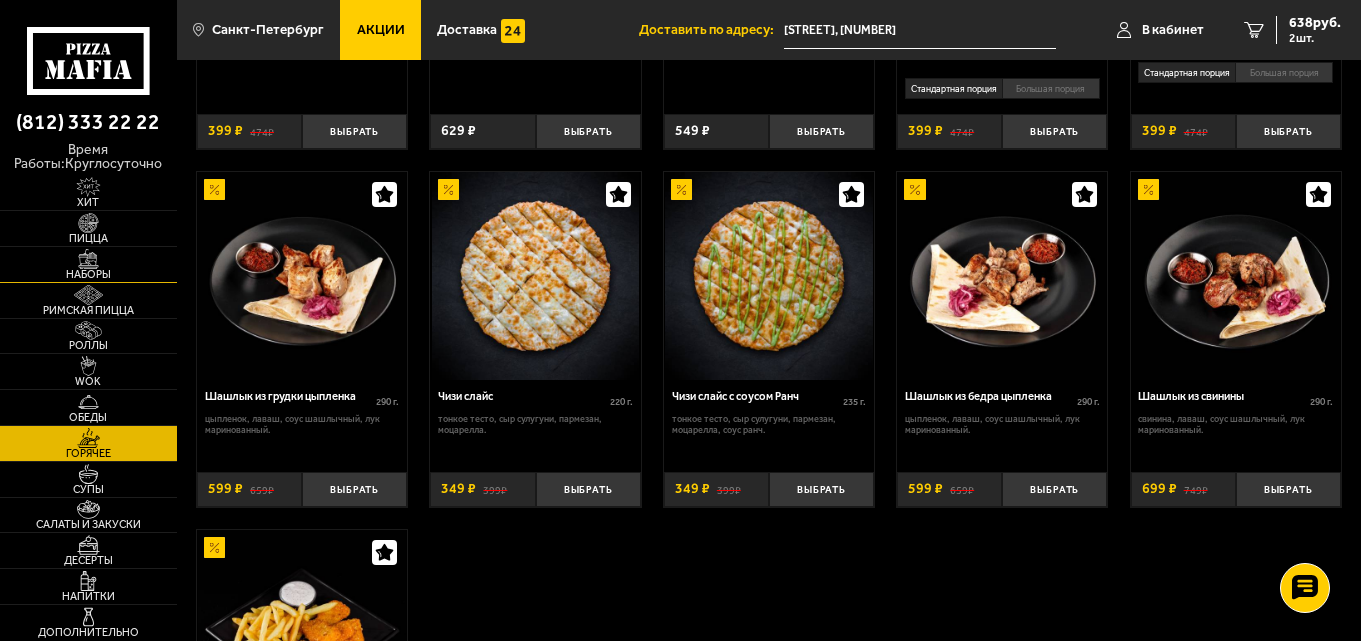 click at bounding box center [88, 259] 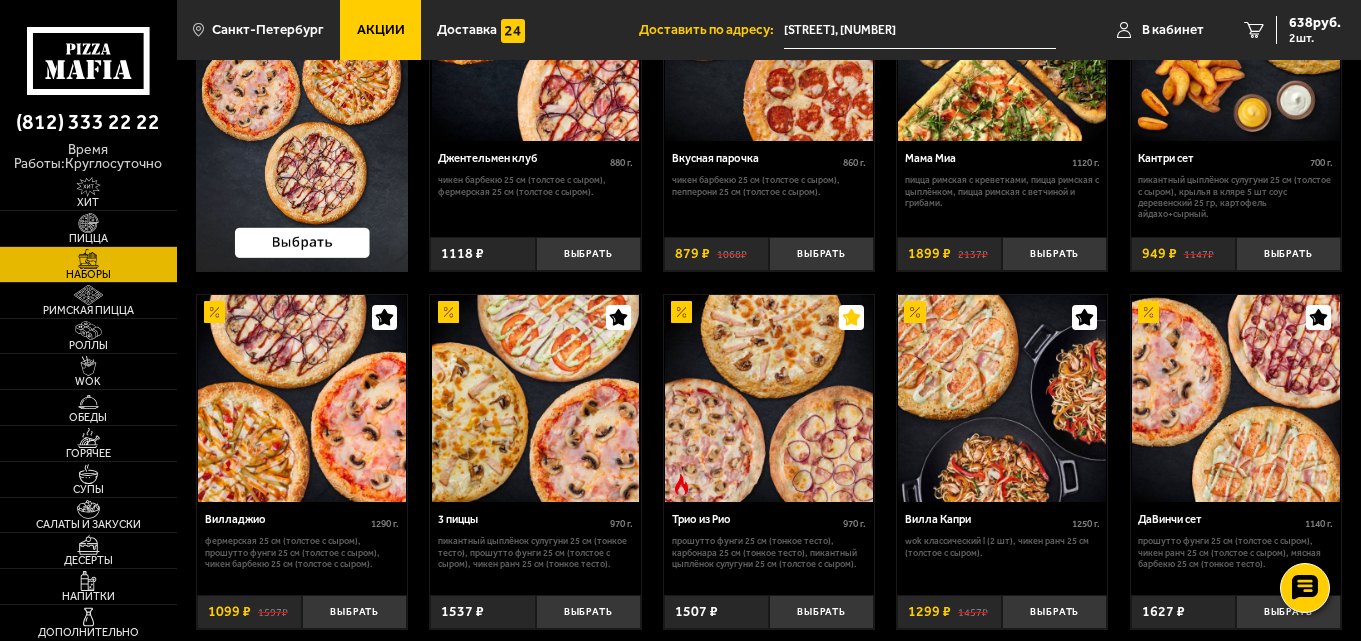scroll, scrollTop: 0, scrollLeft: 0, axis: both 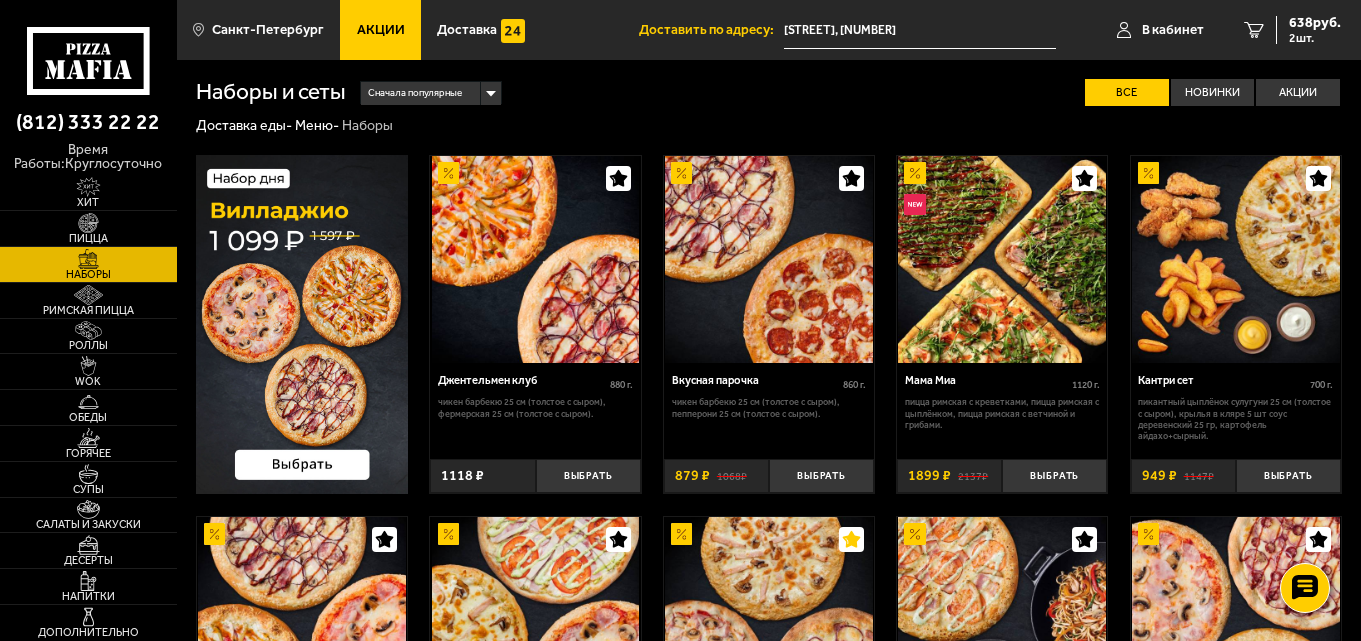 click at bounding box center (302, 325) 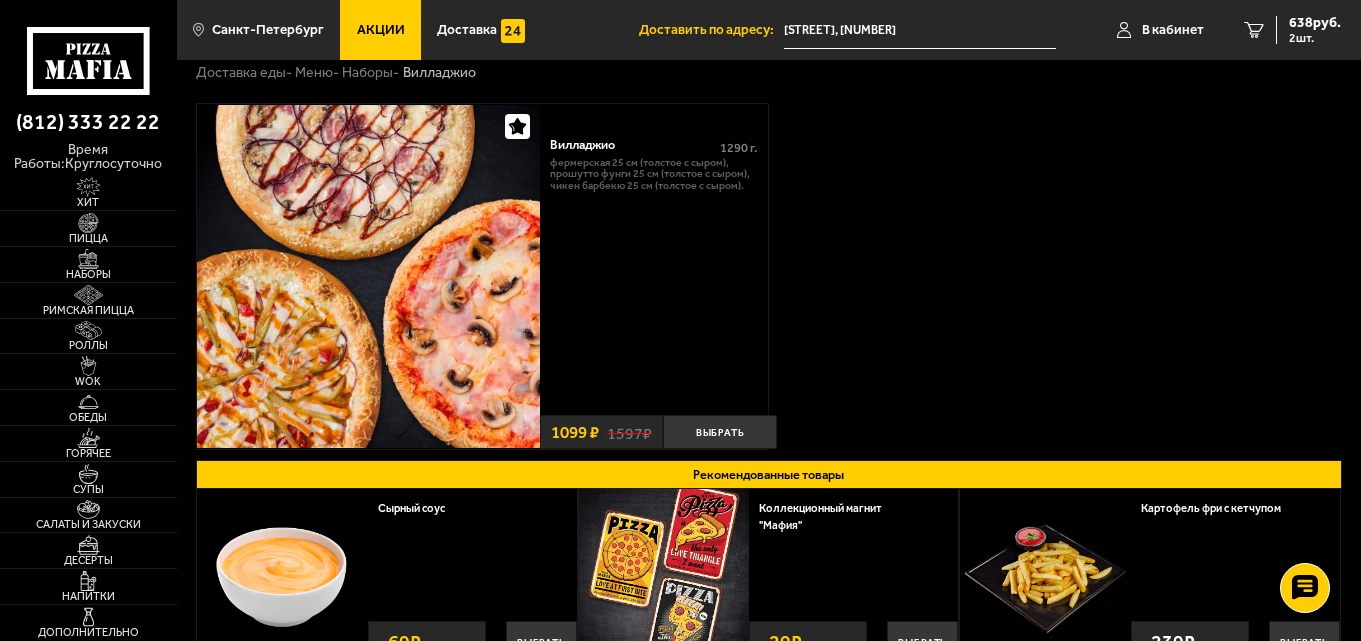 scroll, scrollTop: 100, scrollLeft: 0, axis: vertical 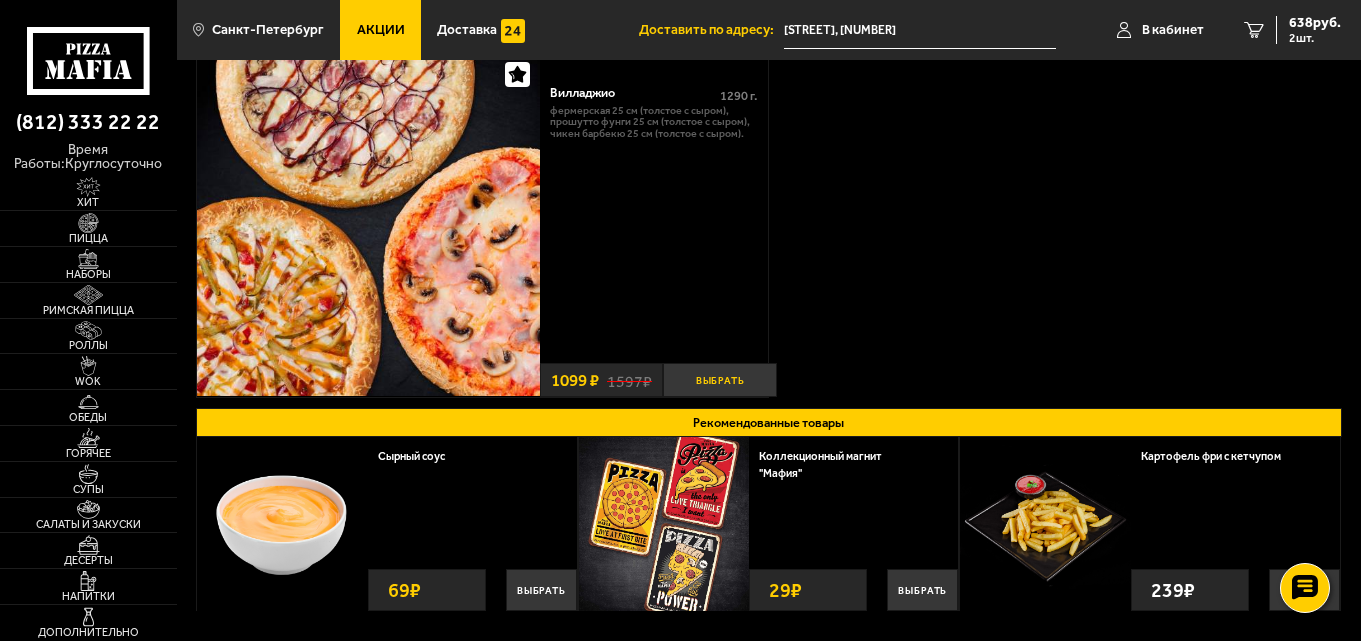 click on "Выбрать" at bounding box center [720, 380] 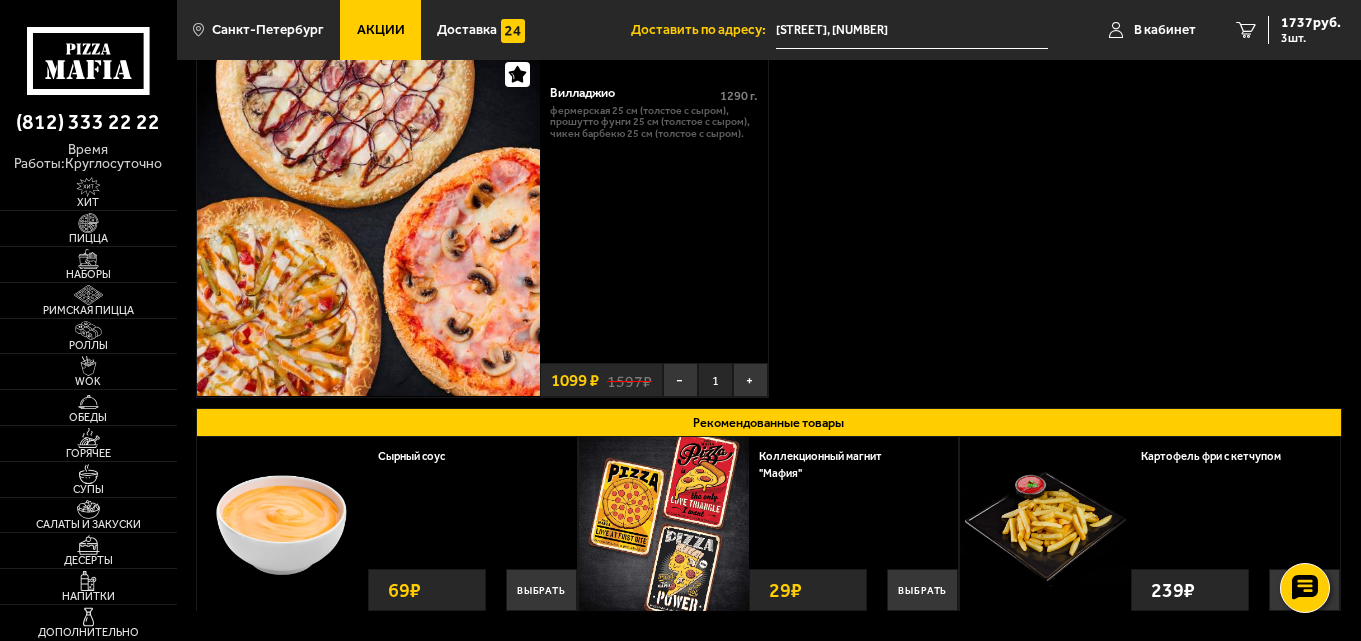 scroll, scrollTop: 305, scrollLeft: 0, axis: vertical 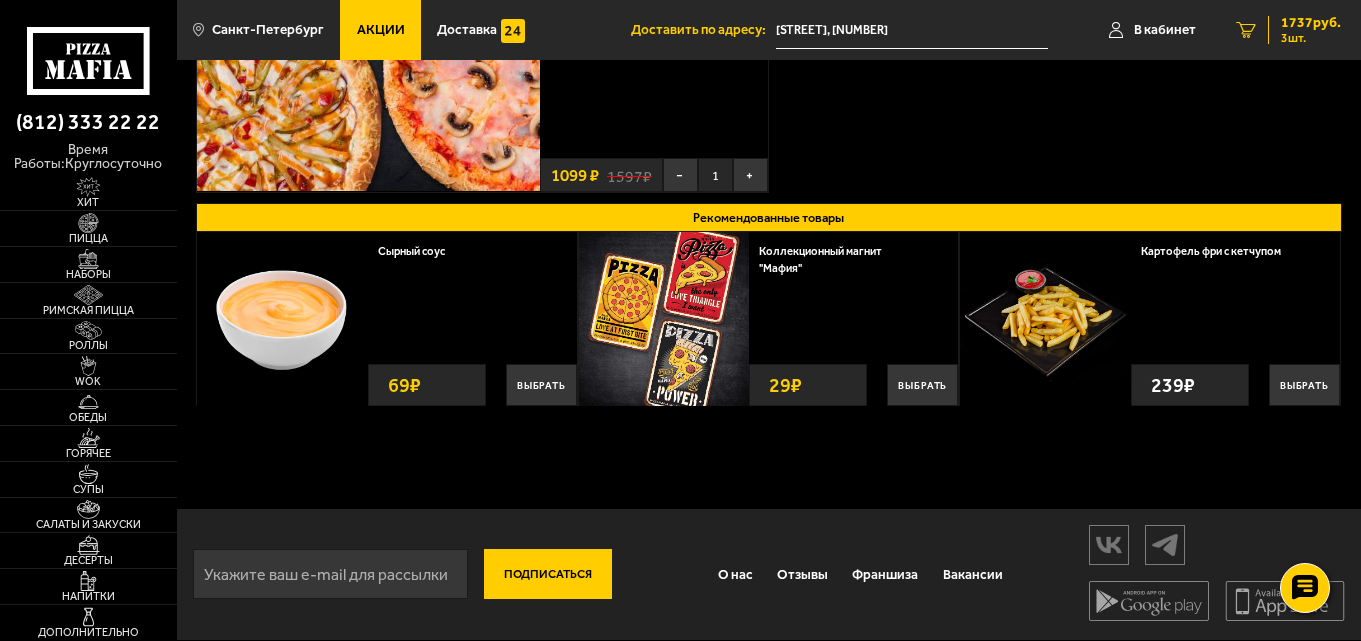 click on "3 1737  руб. 3  шт." at bounding box center (1288, 30) 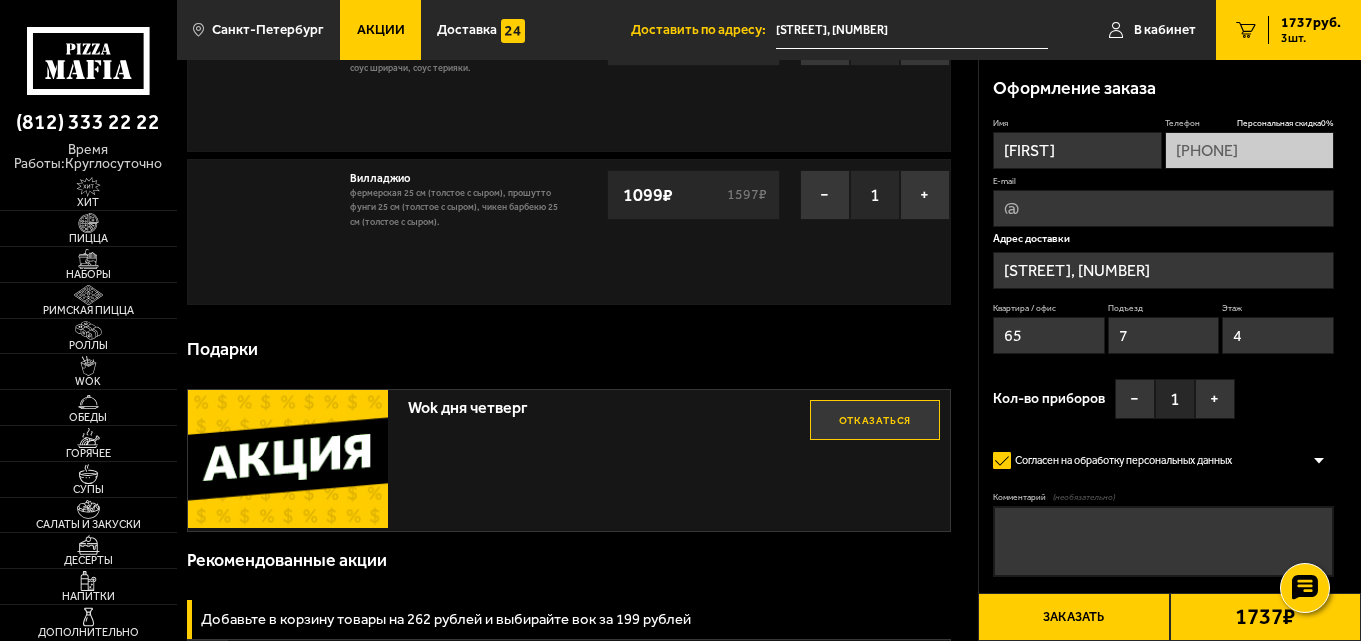 scroll, scrollTop: 0, scrollLeft: 0, axis: both 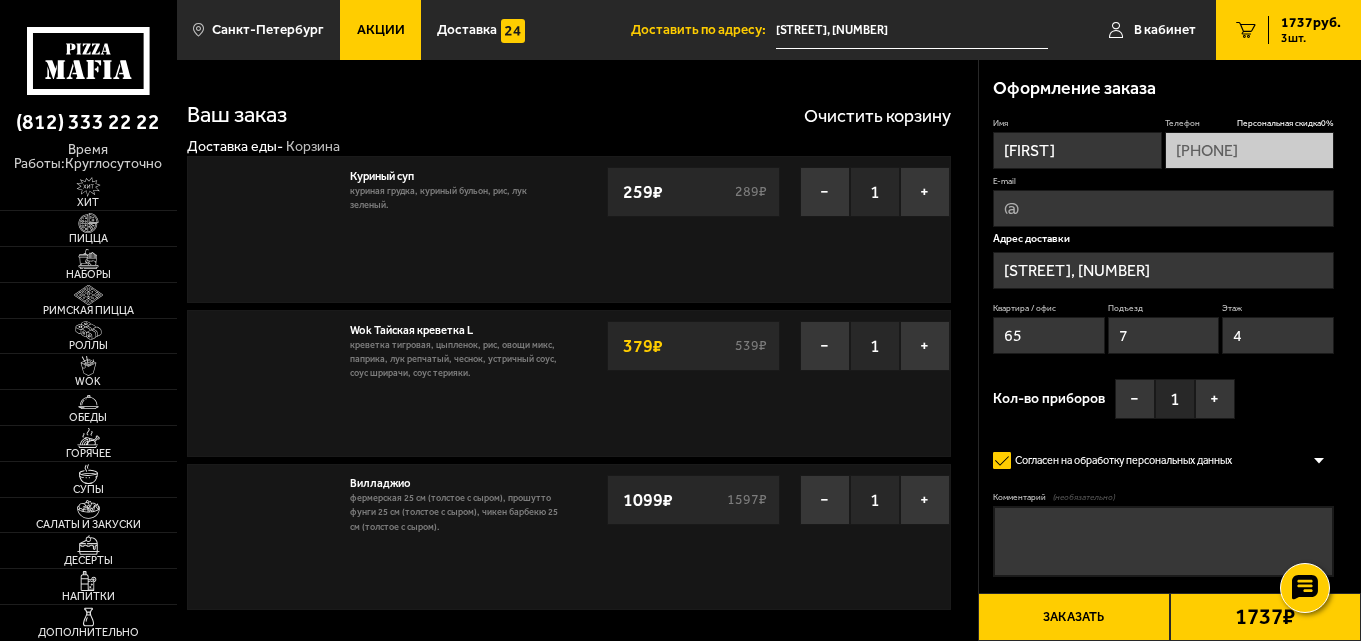 type on "Московский проспект, 106" 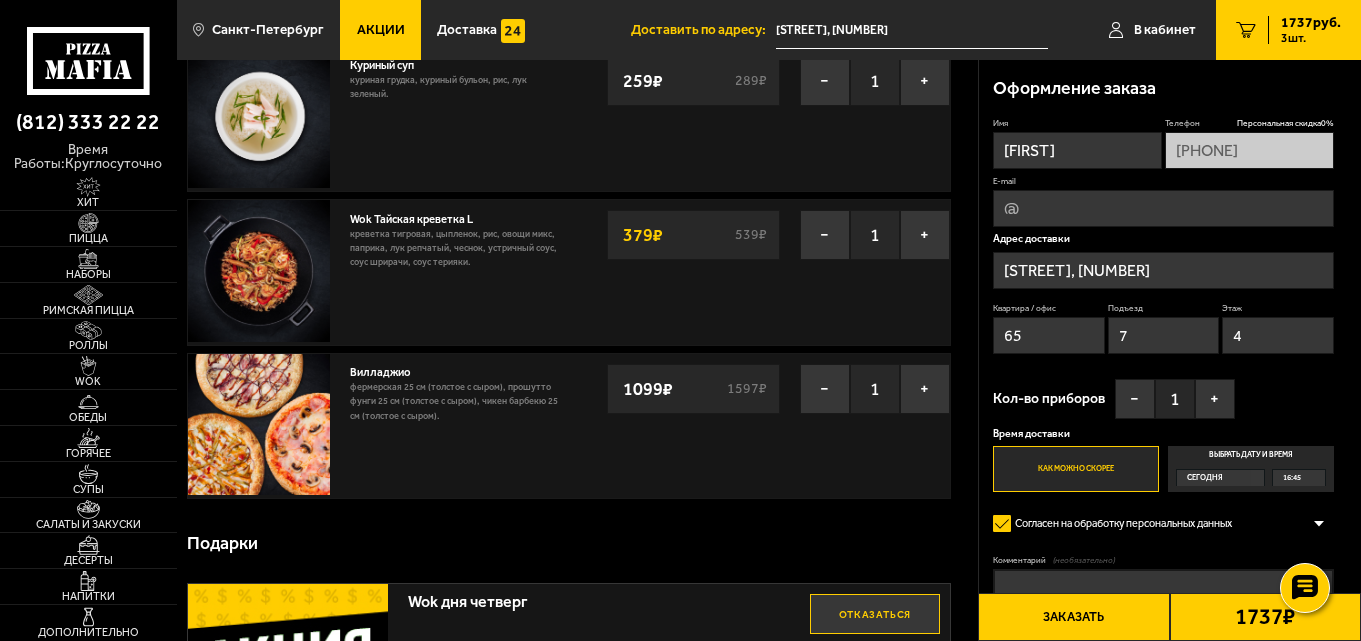 scroll, scrollTop: 0, scrollLeft: 0, axis: both 